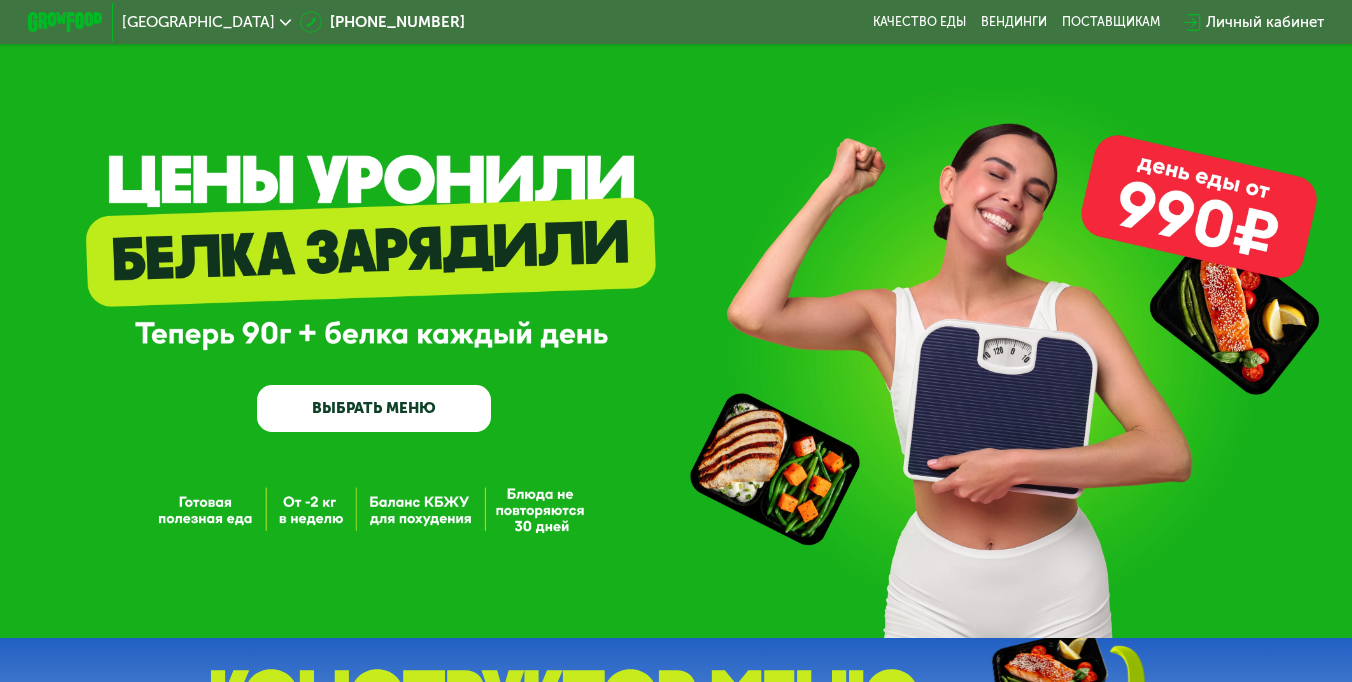 scroll, scrollTop: 0, scrollLeft: 0, axis: both 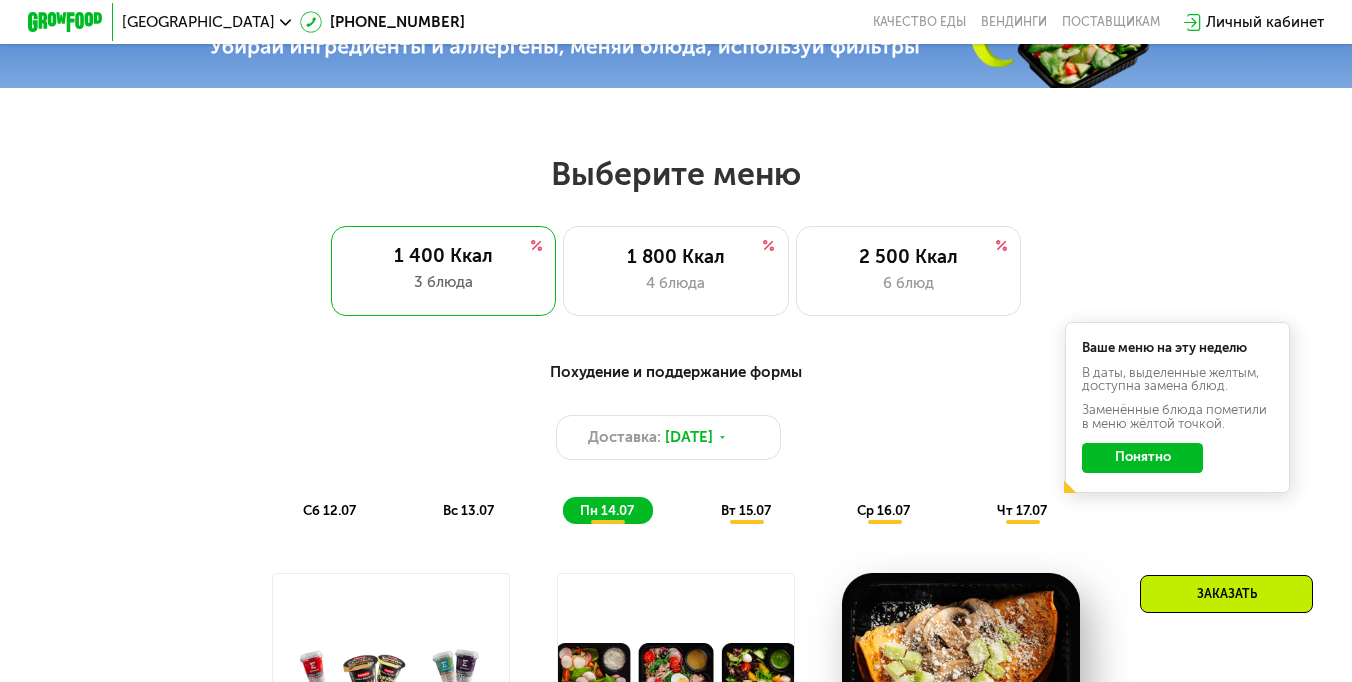 click on "Понятно" 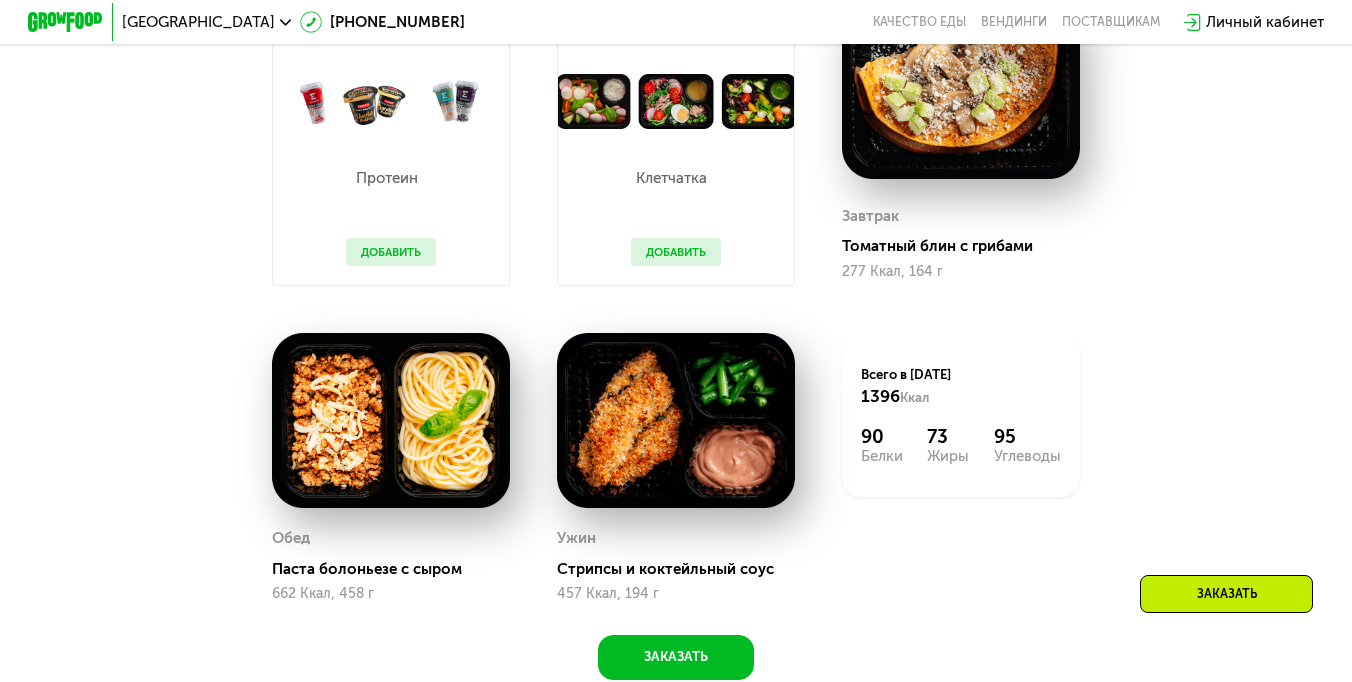 scroll, scrollTop: 1100, scrollLeft: 0, axis: vertical 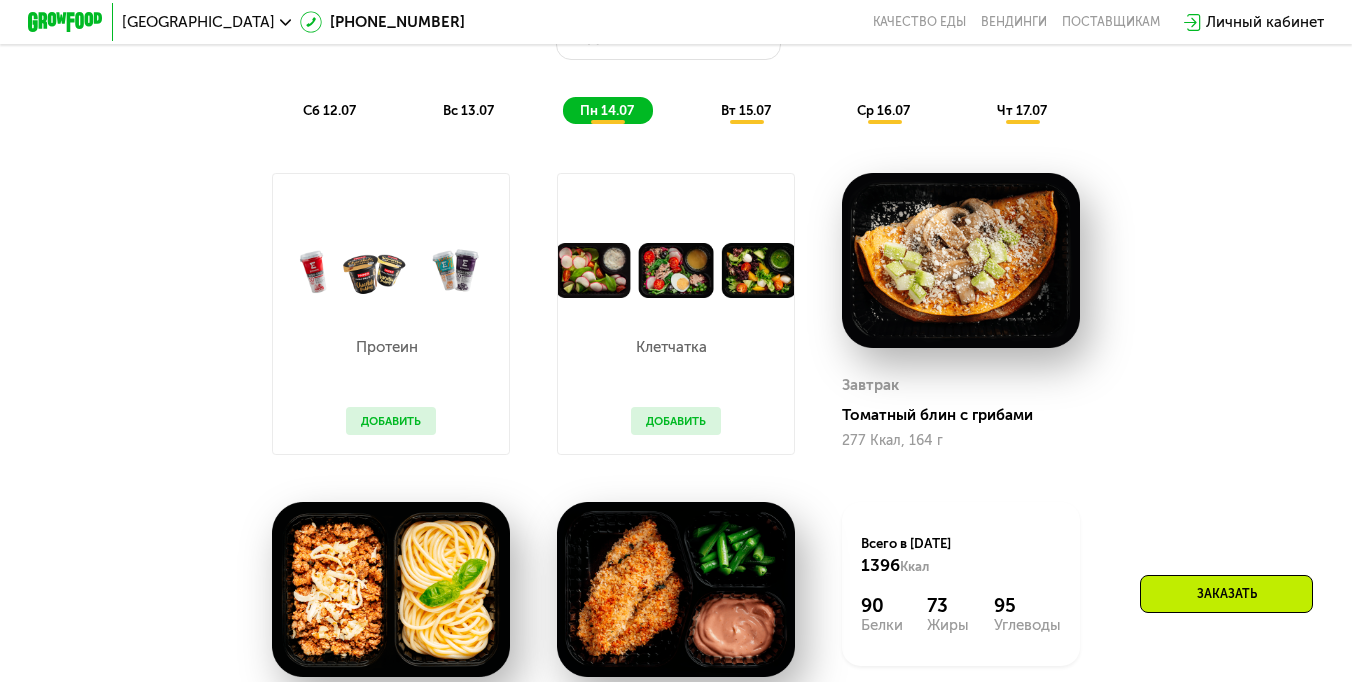 click on "вт 15.07" at bounding box center [746, 110] 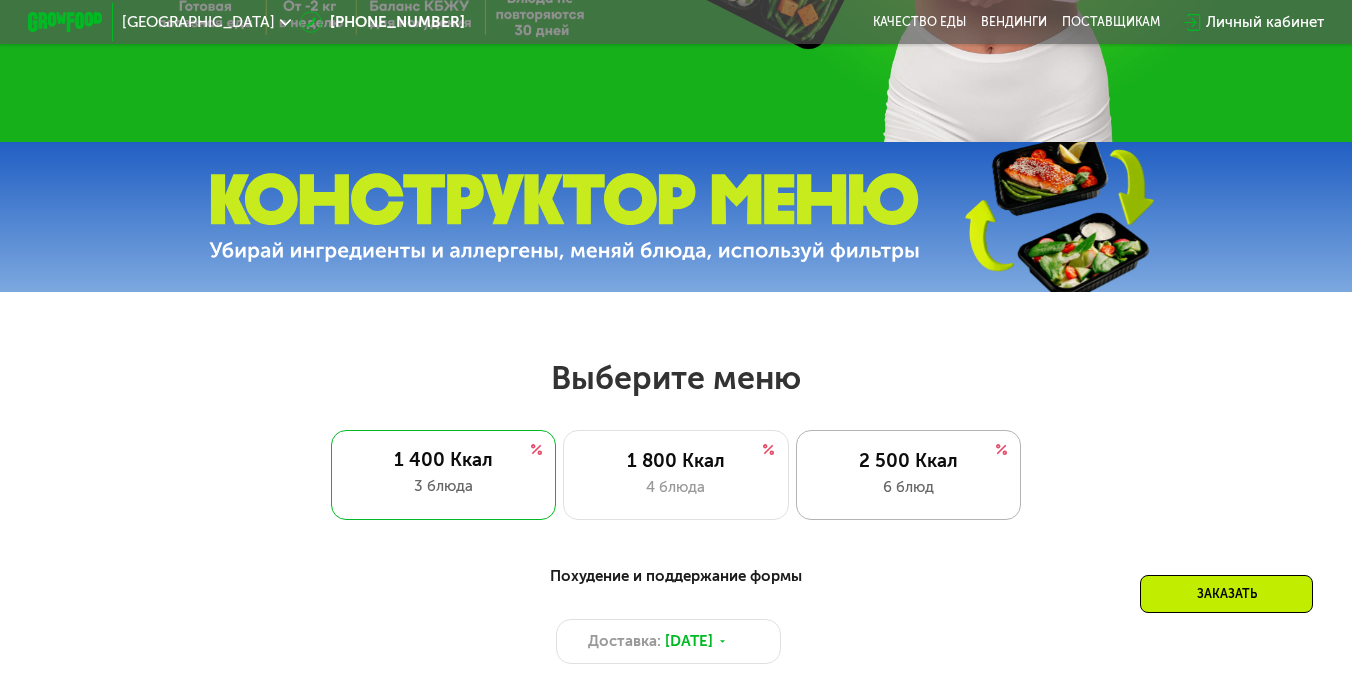 scroll, scrollTop: 300, scrollLeft: 0, axis: vertical 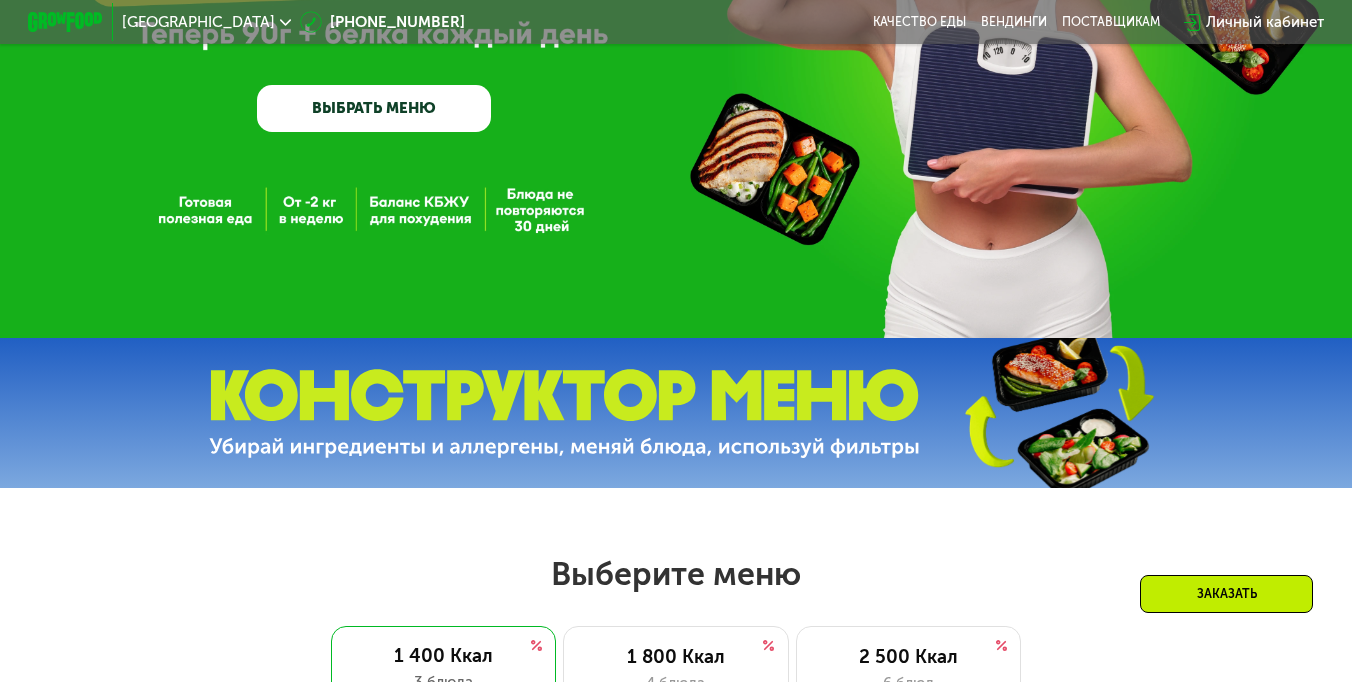 click on "ВЫБРАТЬ МЕНЮ" at bounding box center [374, 108] 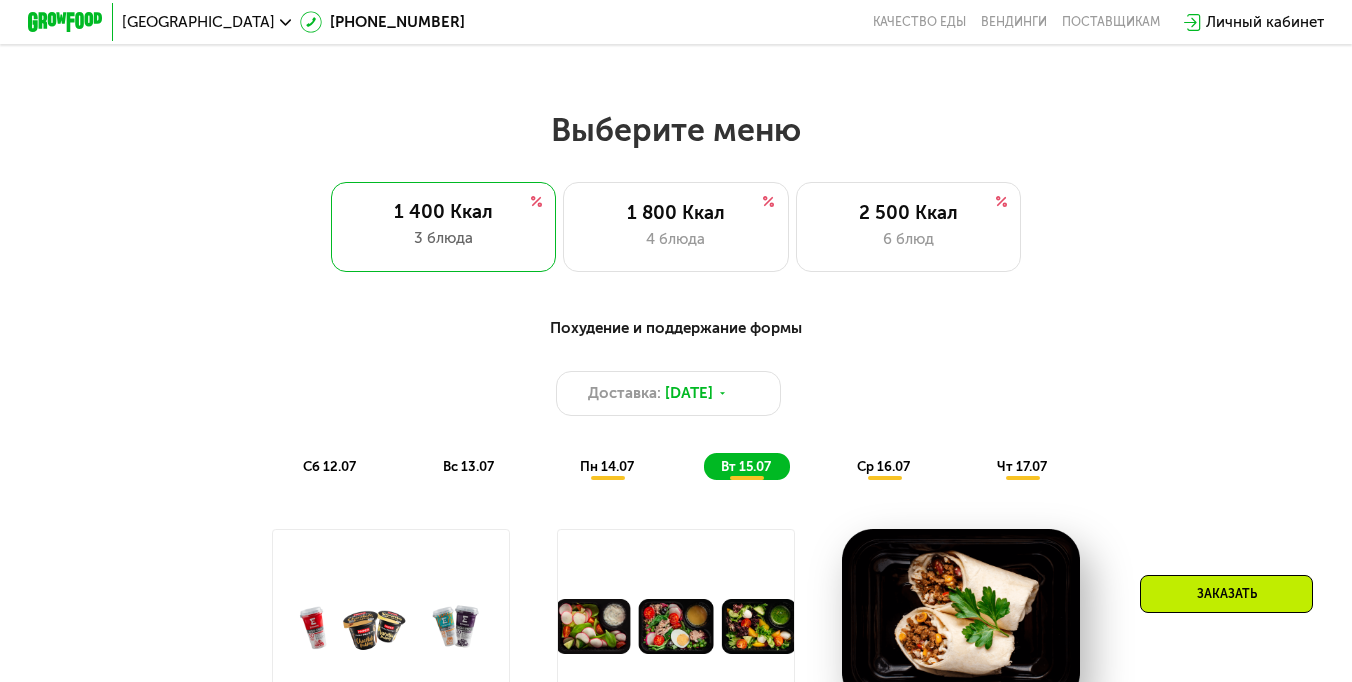 scroll, scrollTop: 716, scrollLeft: 0, axis: vertical 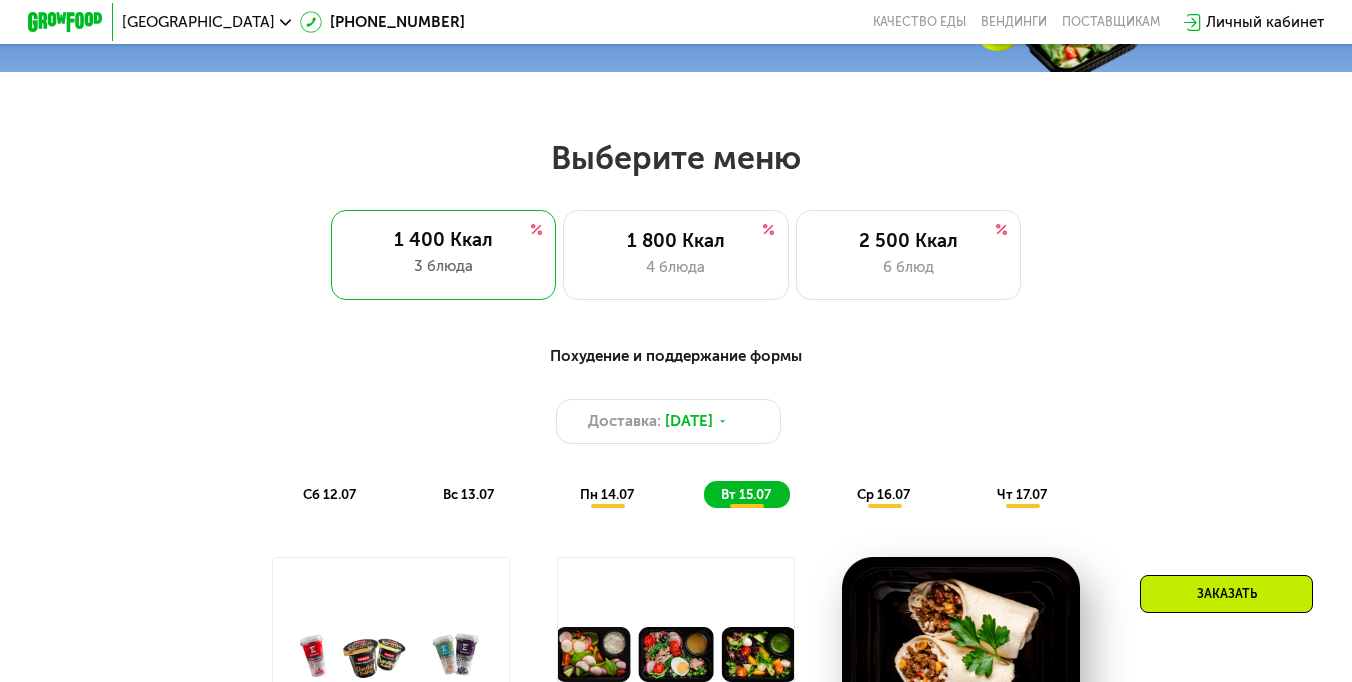 click on "ср 16.07" at bounding box center [883, 494] 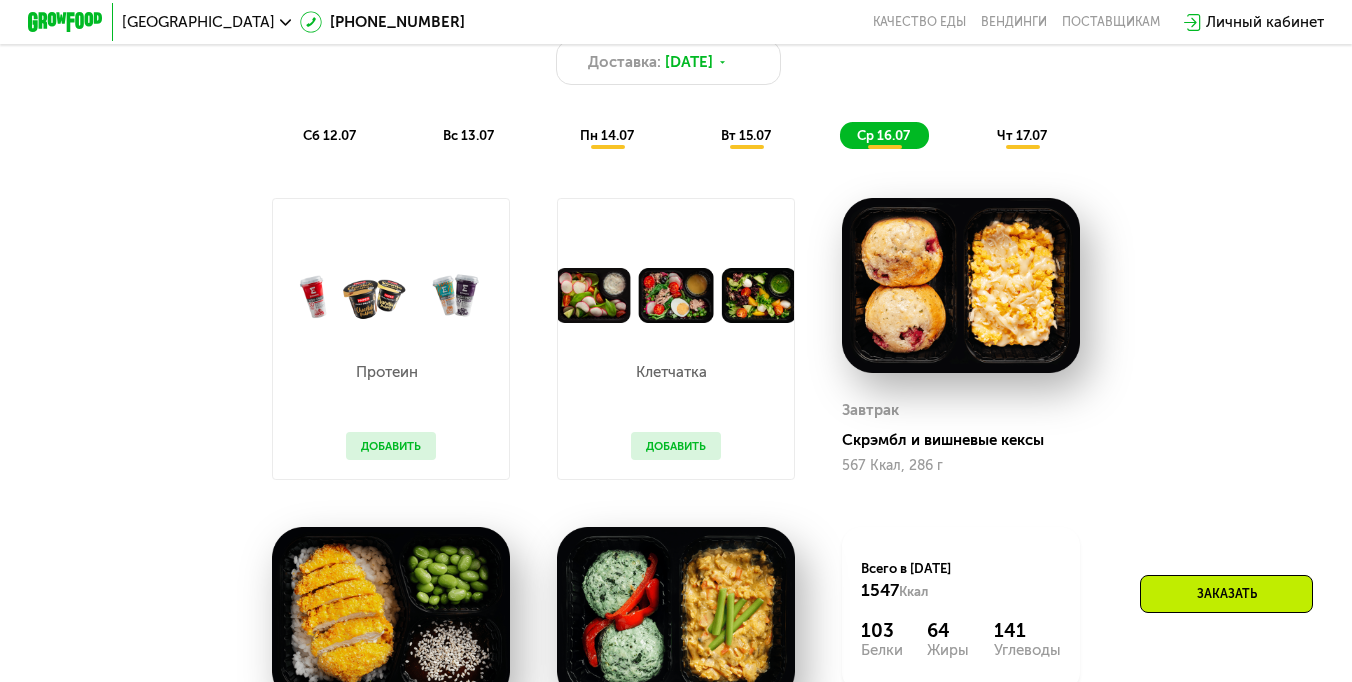 scroll, scrollTop: 816, scrollLeft: 0, axis: vertical 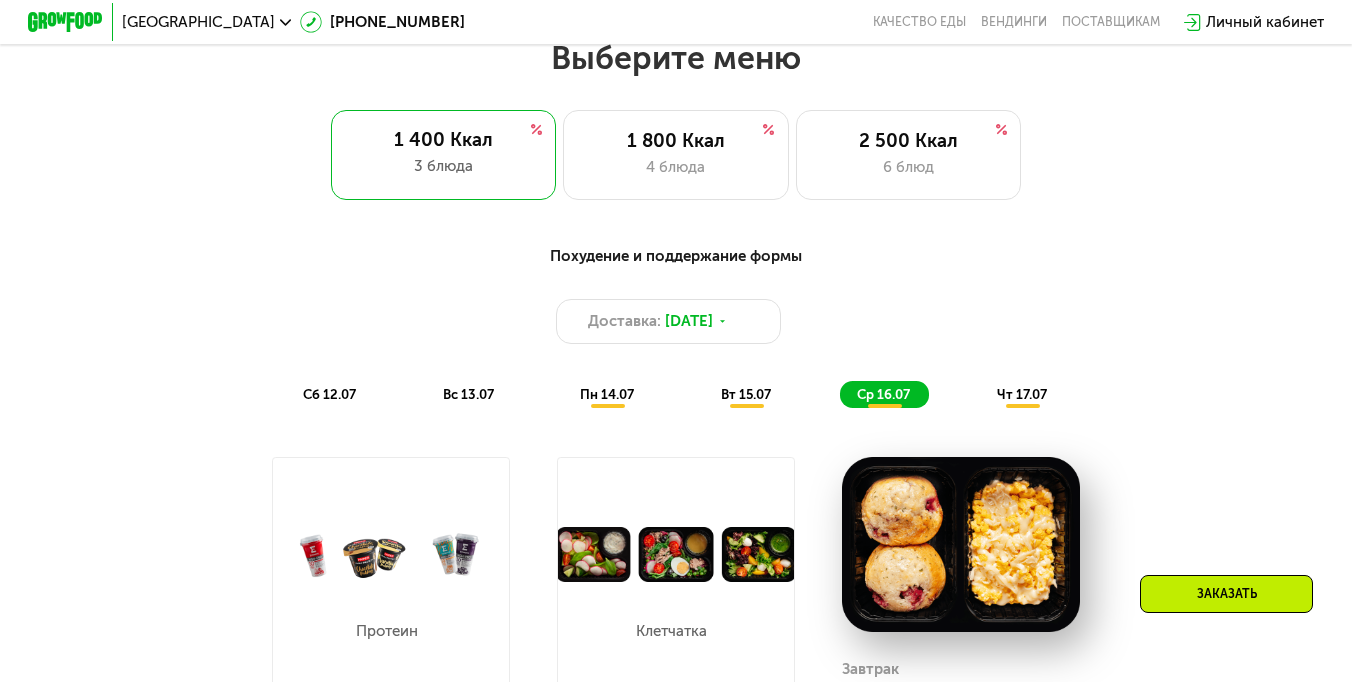 click on "чт 17.07" at bounding box center [1022, 394] 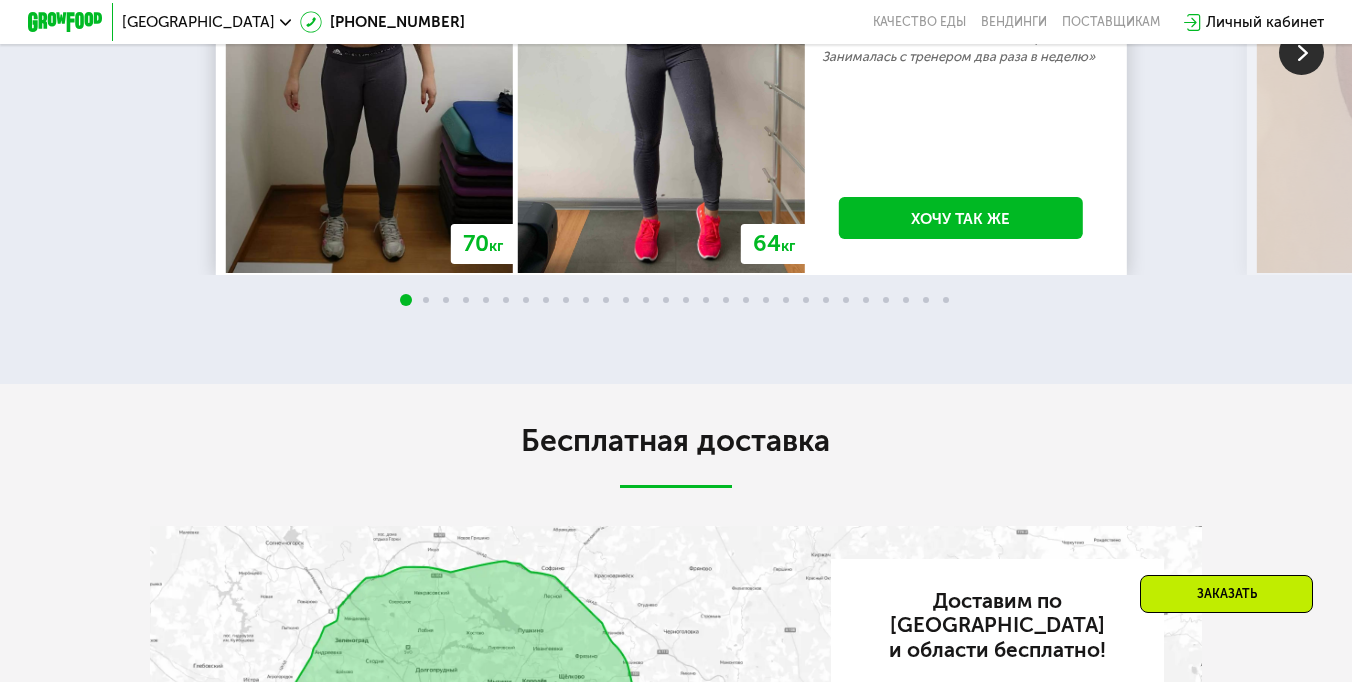 scroll, scrollTop: 3216, scrollLeft: 0, axis: vertical 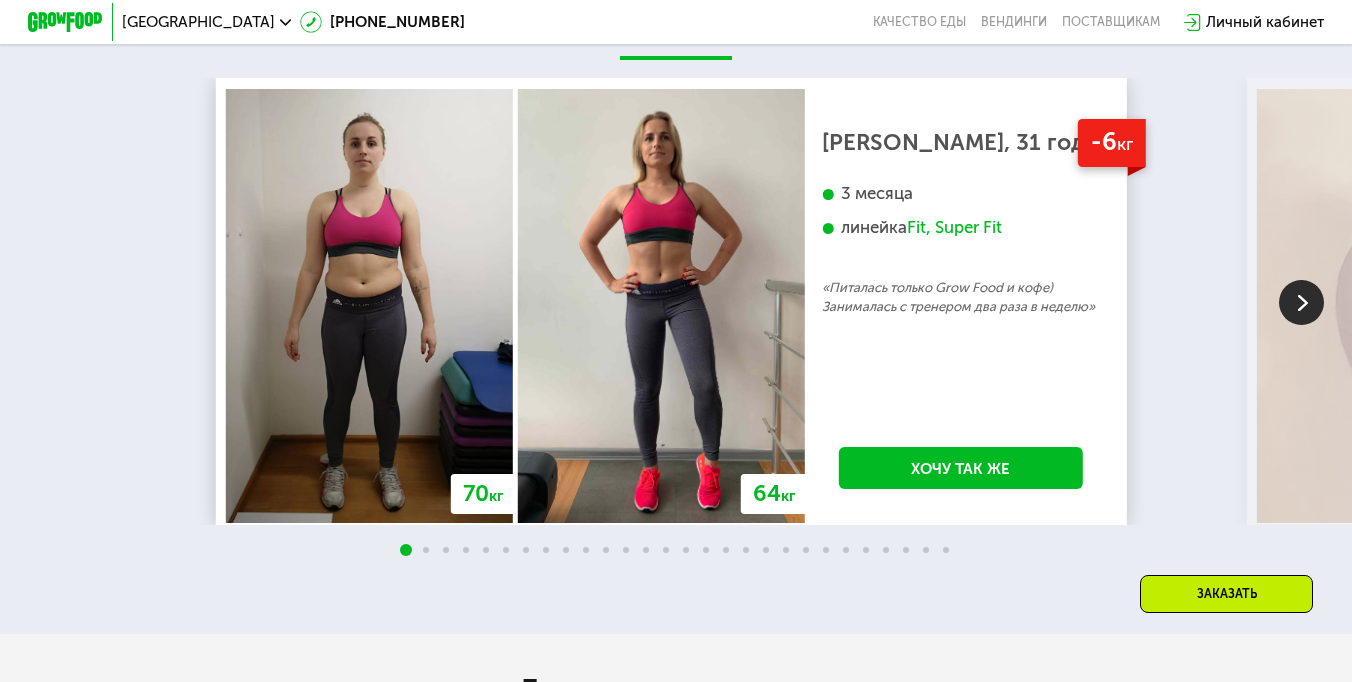 click at bounding box center [1301, 302] 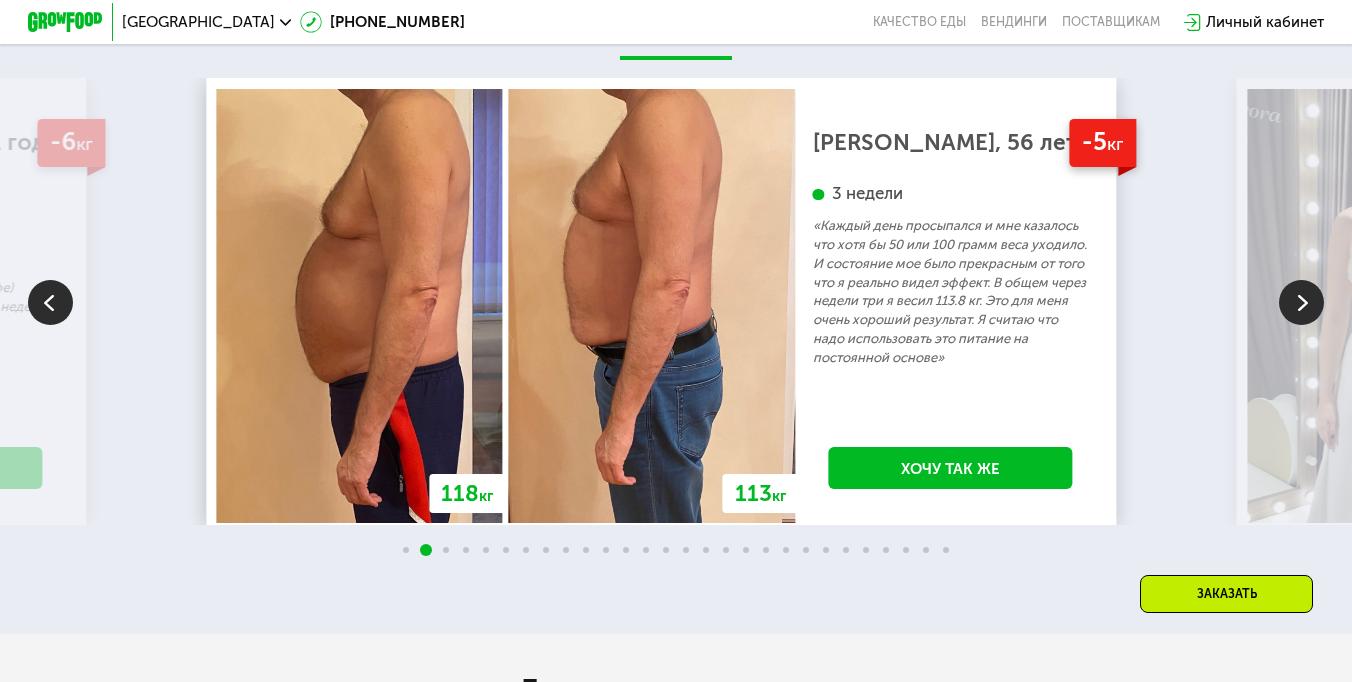 click at bounding box center (1301, 302) 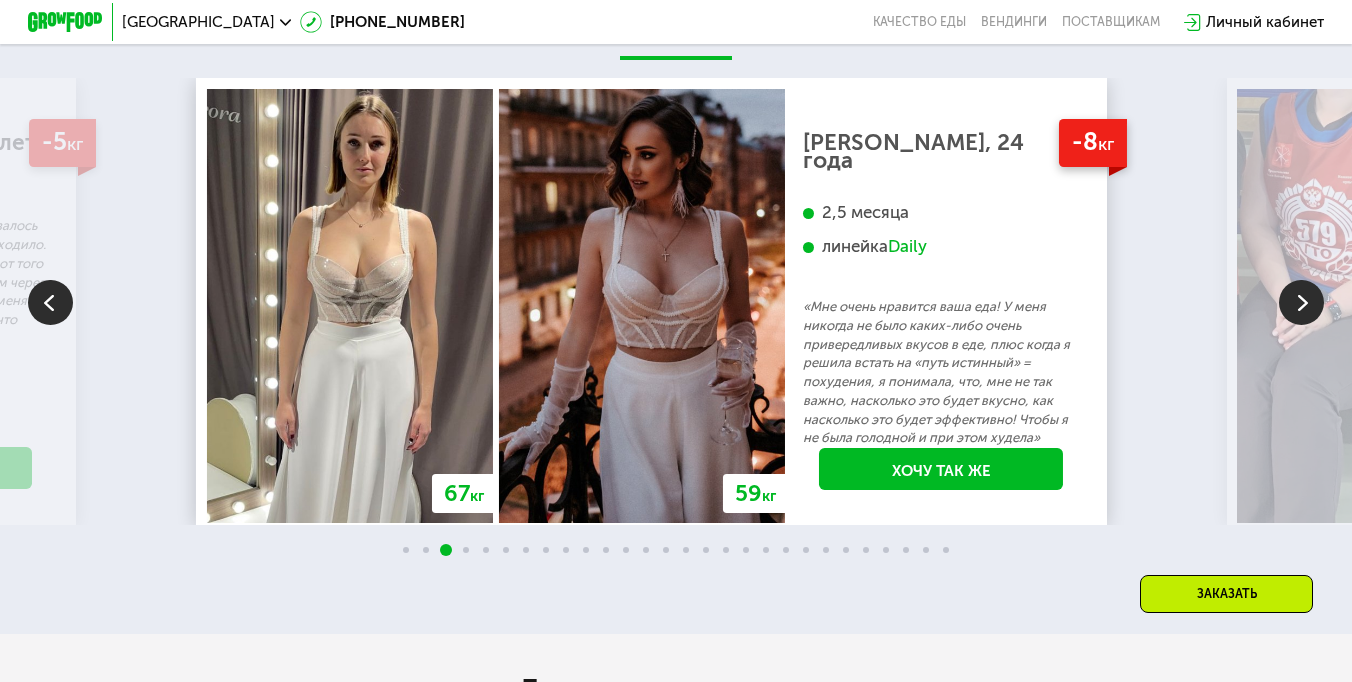 click at bounding box center [1301, 302] 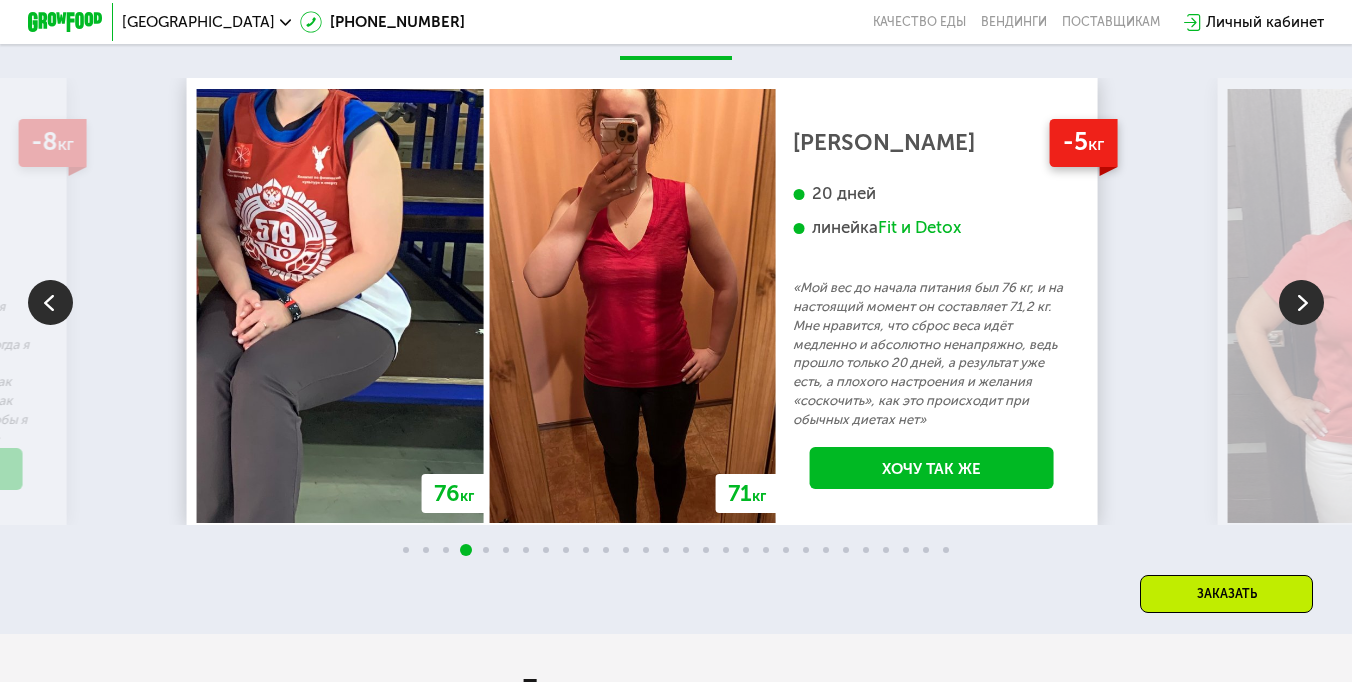 click at bounding box center (1301, 302) 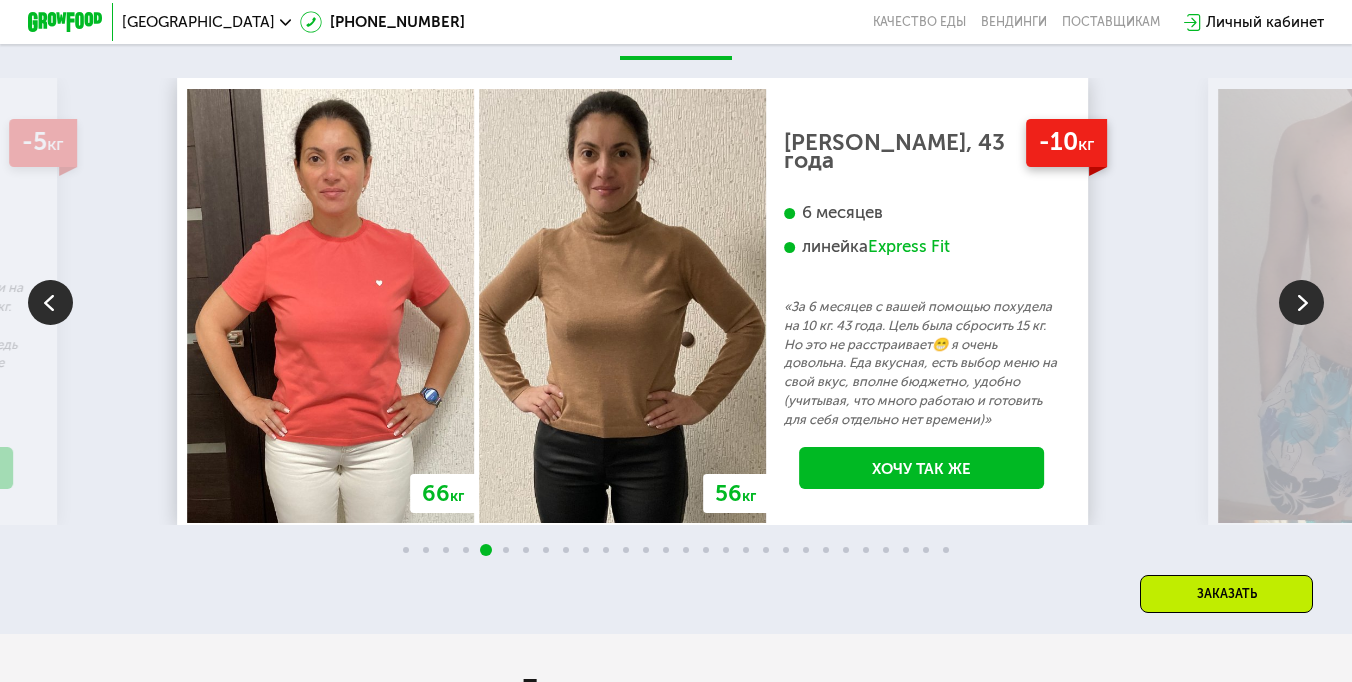 click at bounding box center [1301, 302] 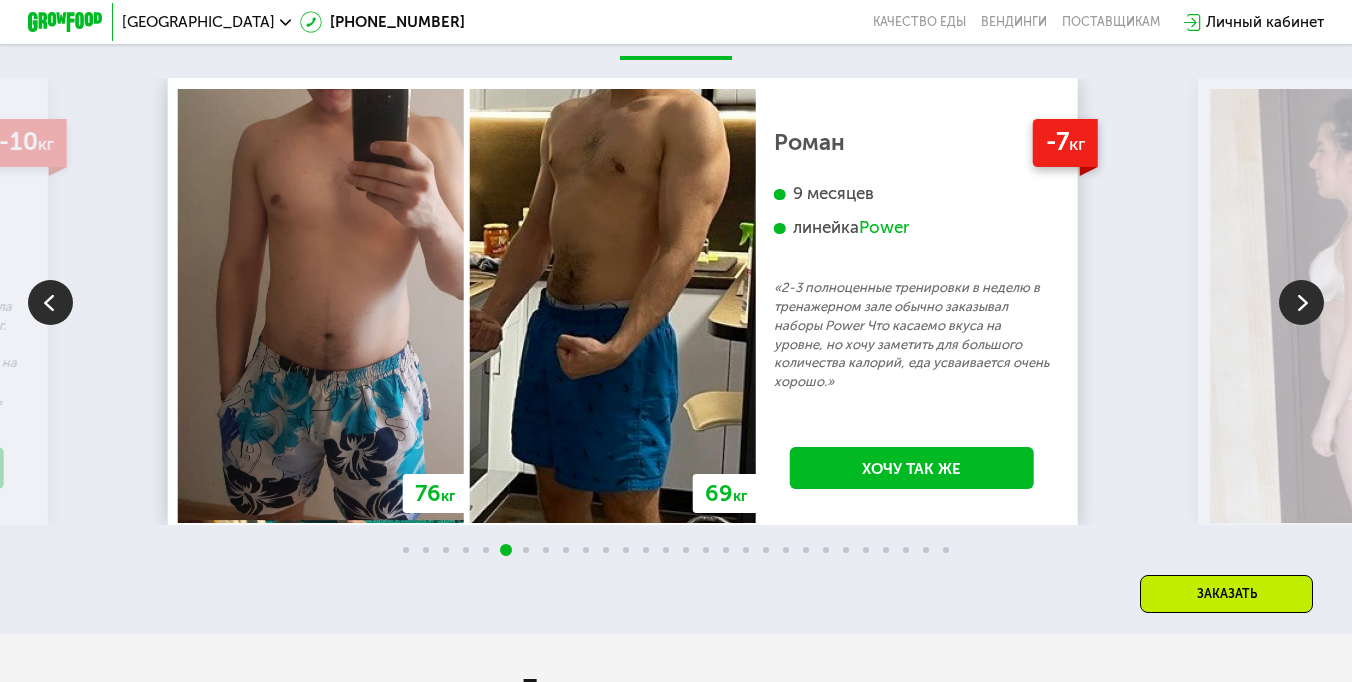click at bounding box center (1301, 302) 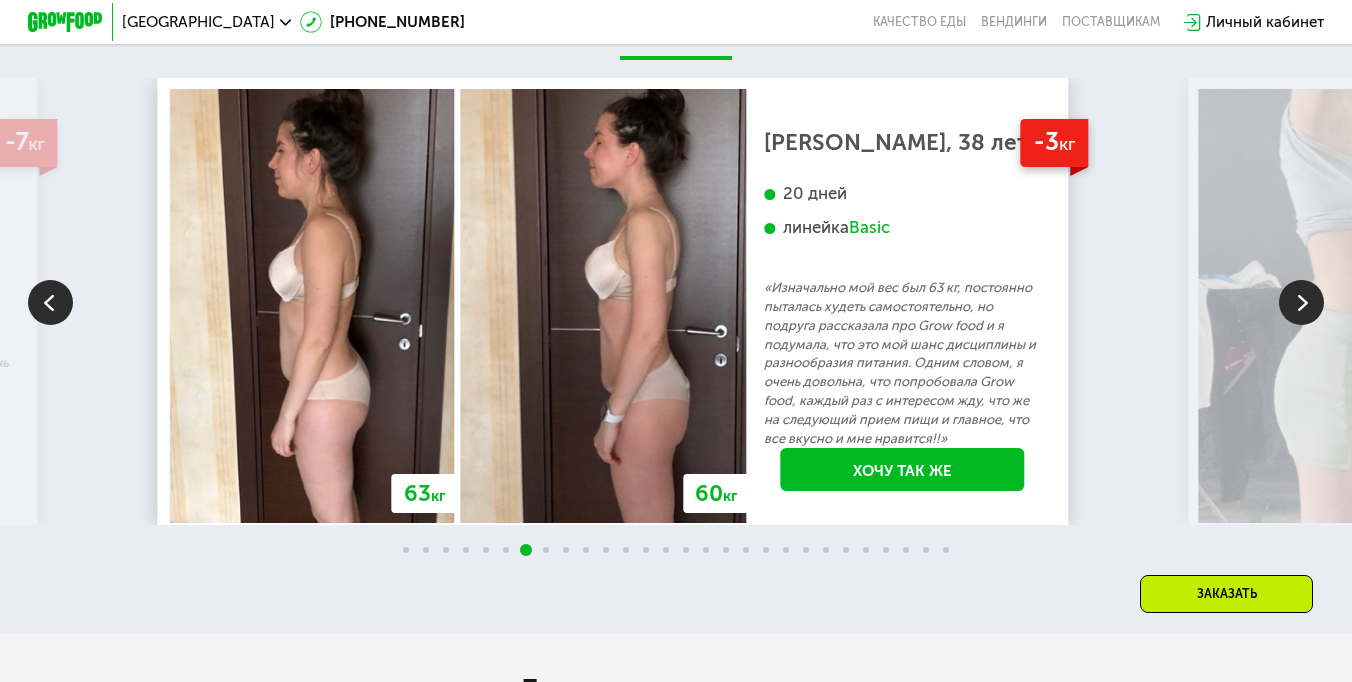 click at bounding box center (1301, 302) 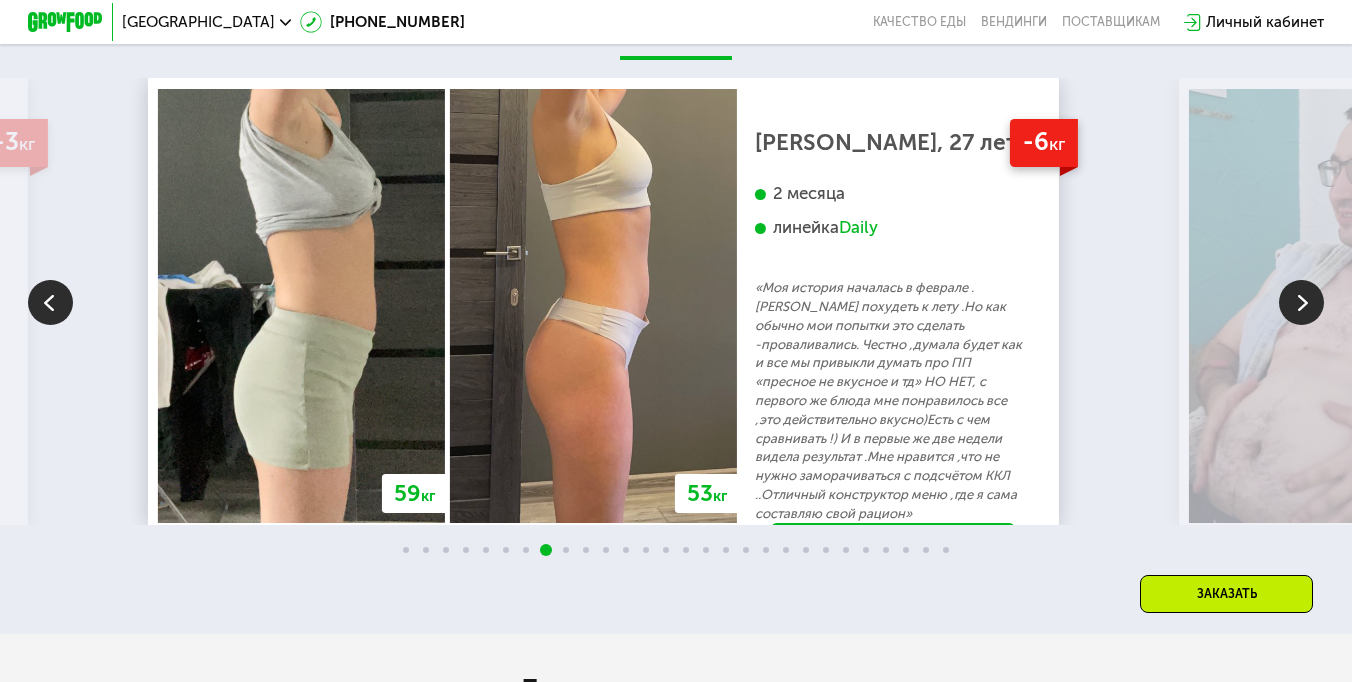 click at bounding box center [1301, 302] 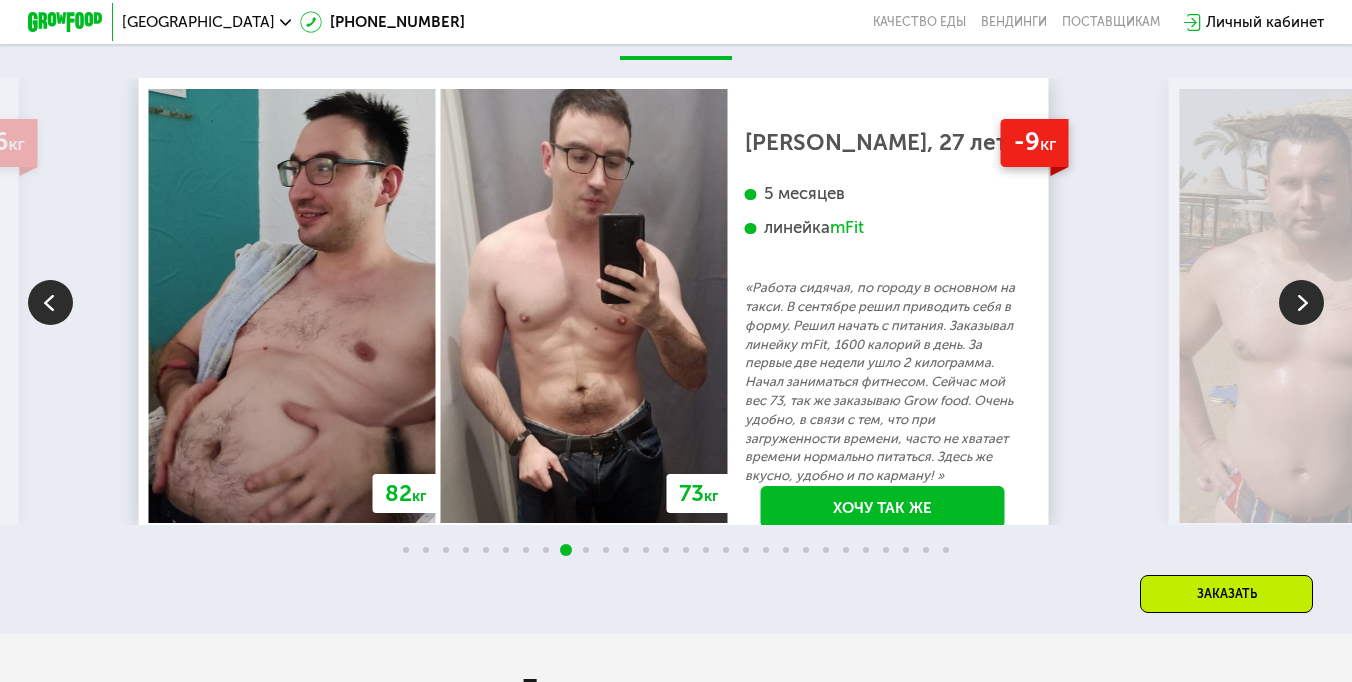 click at bounding box center (1301, 302) 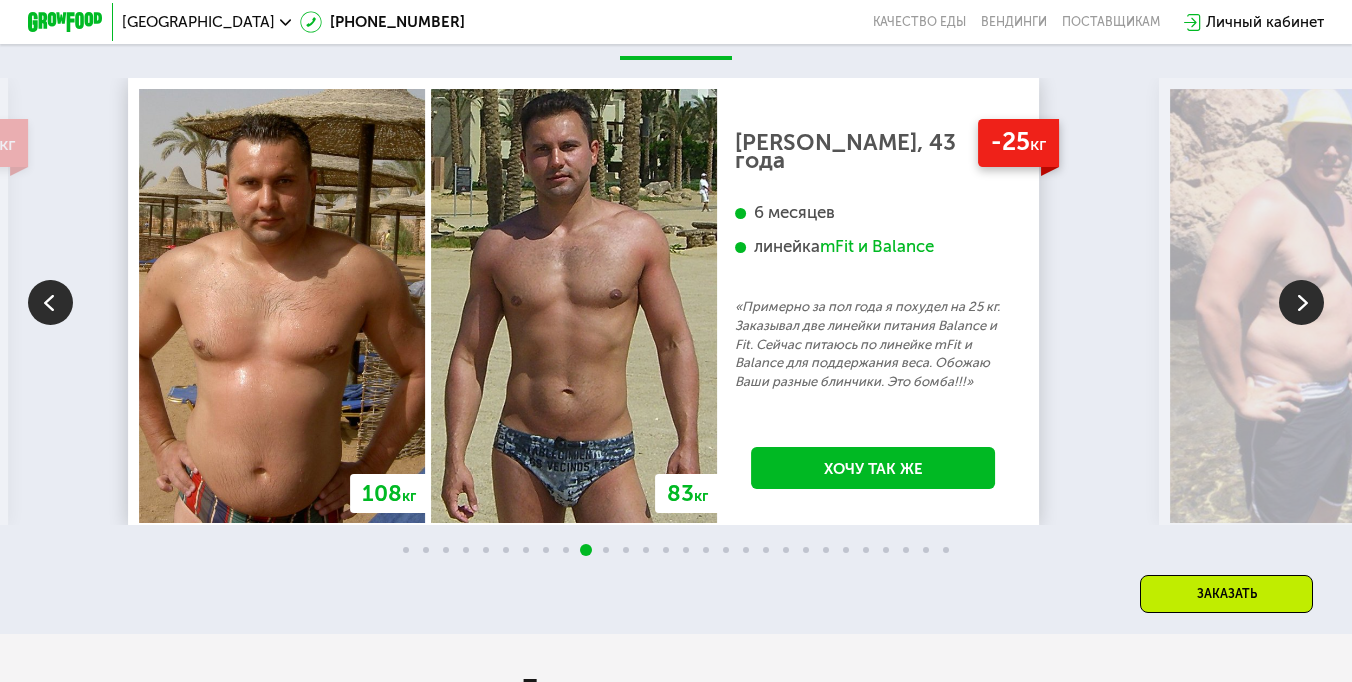click at bounding box center (1301, 302) 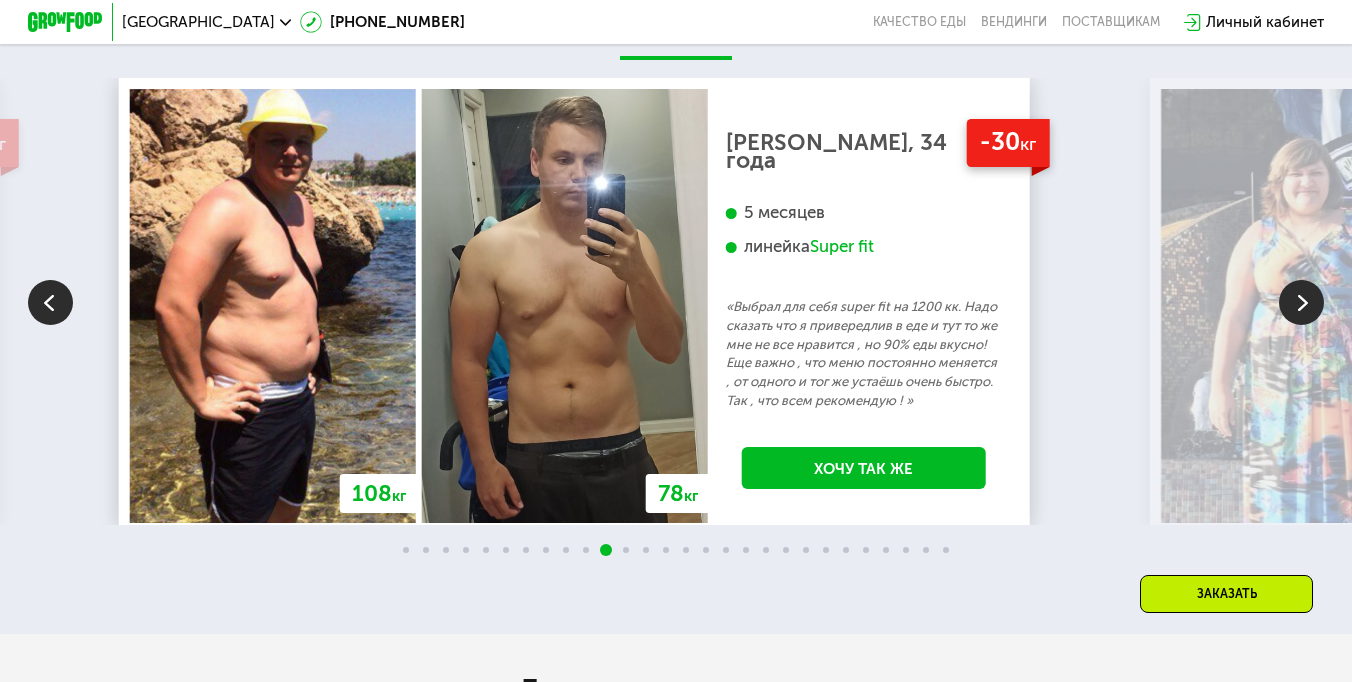 click at bounding box center (1301, 302) 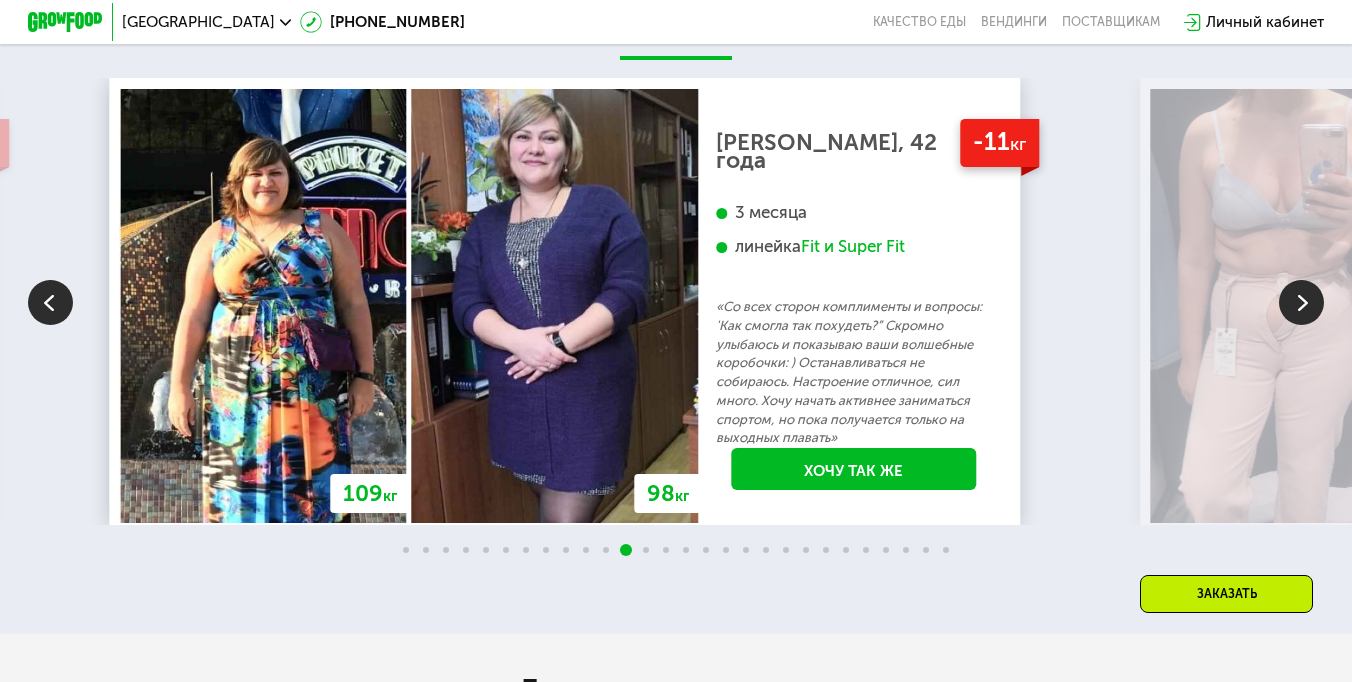 click at bounding box center [1301, 302] 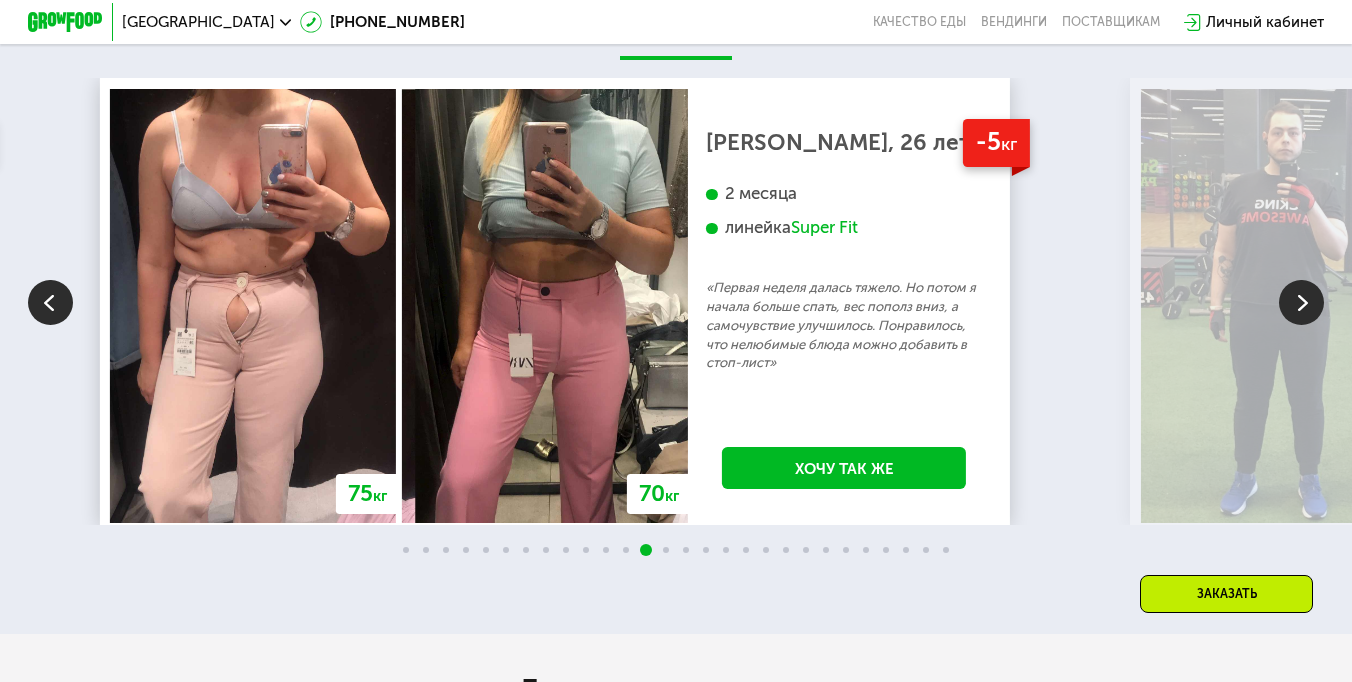 click at bounding box center [1301, 302] 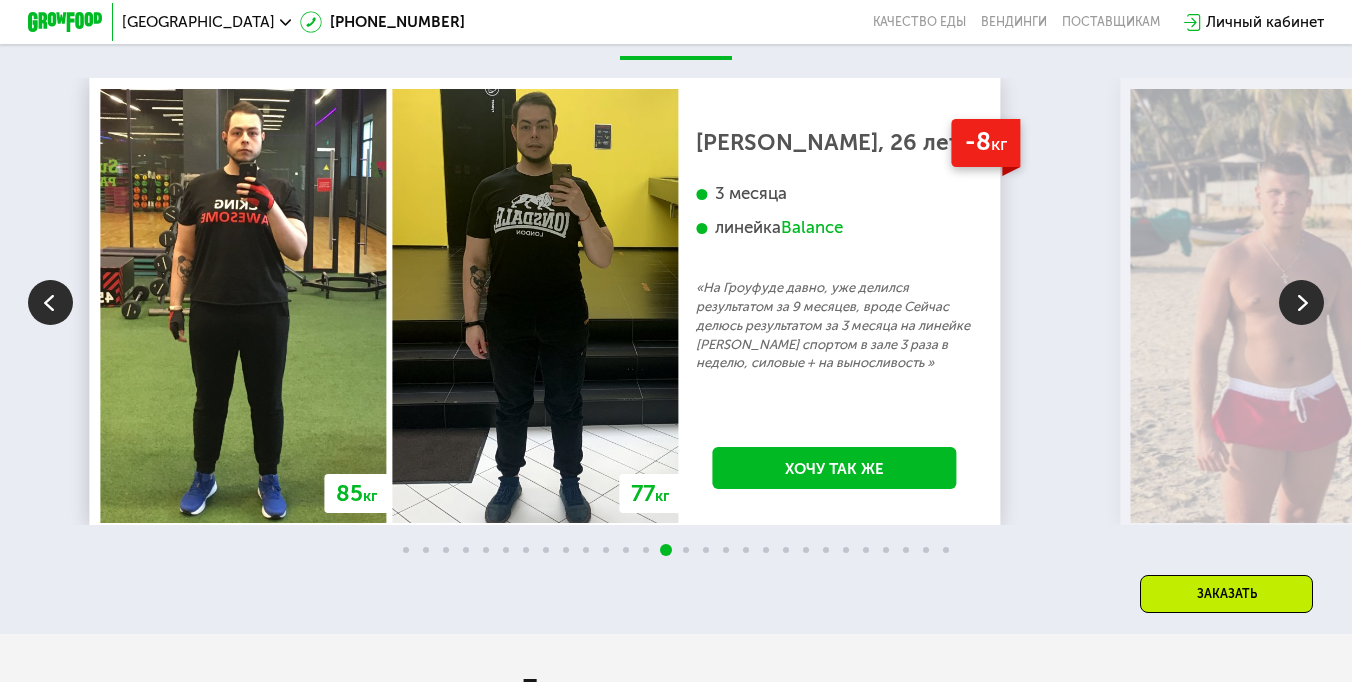click at bounding box center (1301, 302) 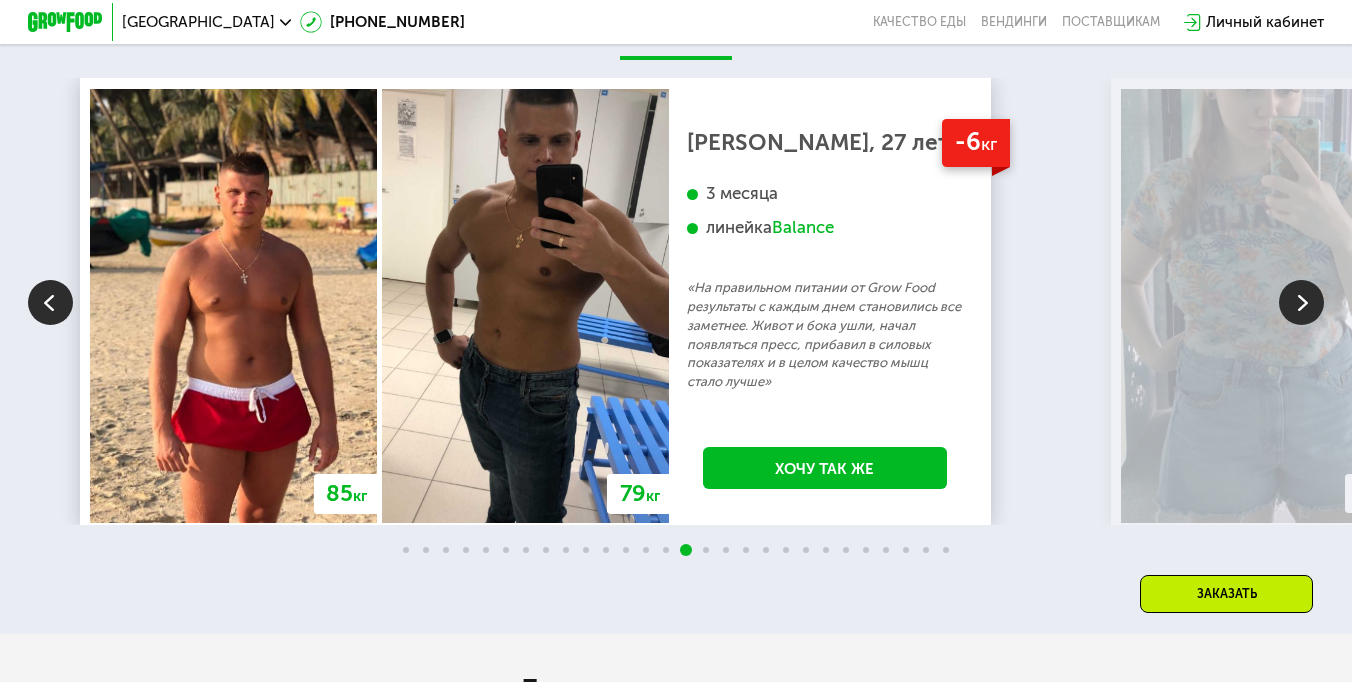 click at bounding box center (1301, 302) 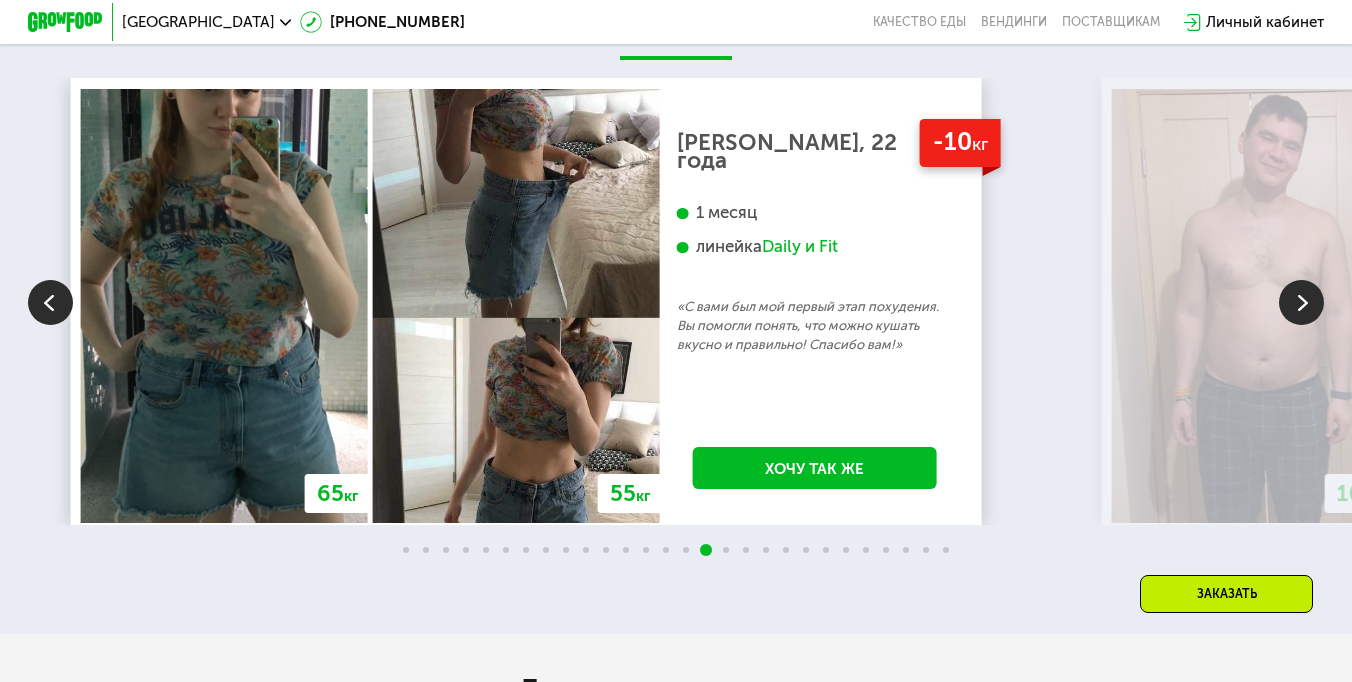 click at bounding box center [1301, 302] 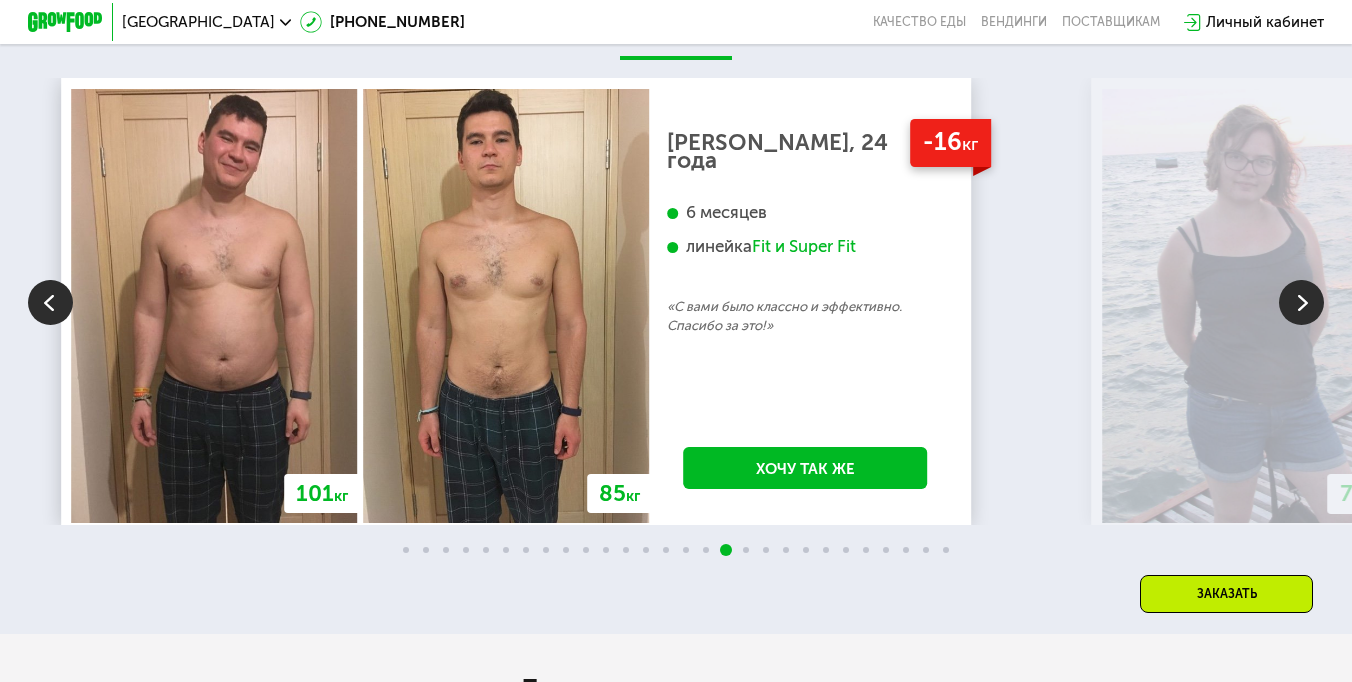 click at bounding box center (1301, 302) 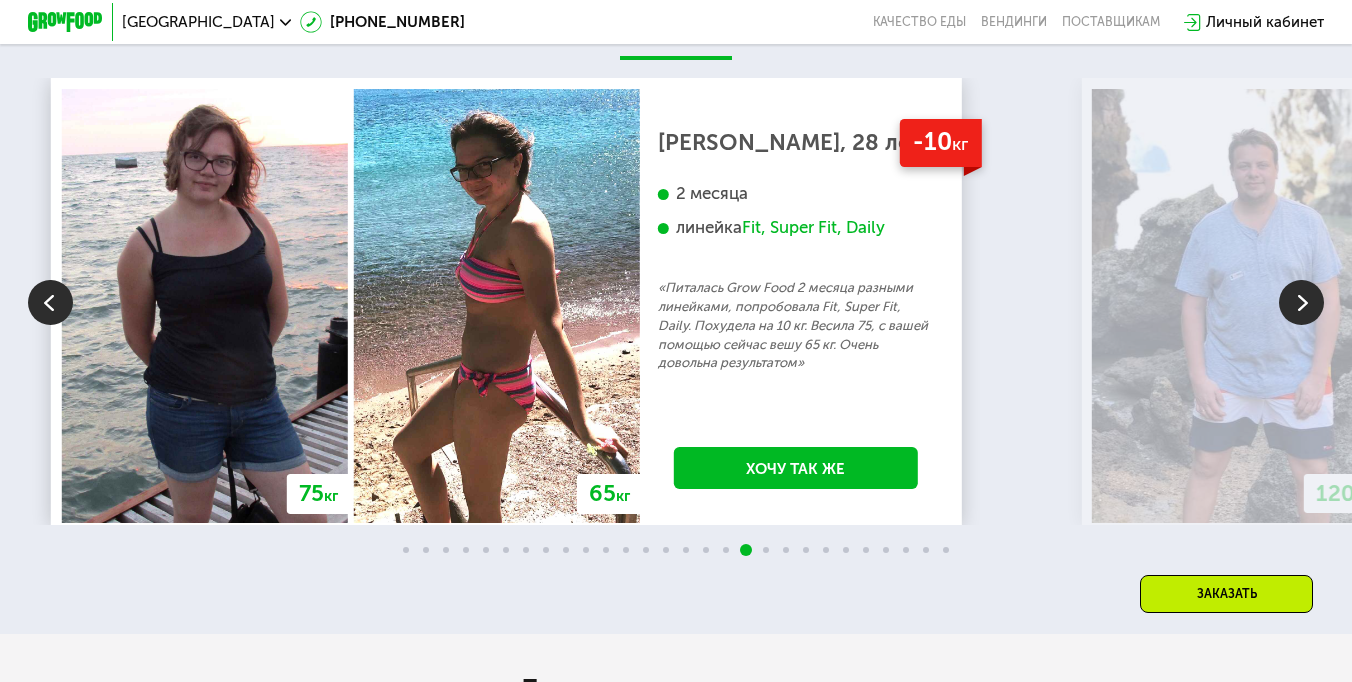 click at bounding box center [1301, 302] 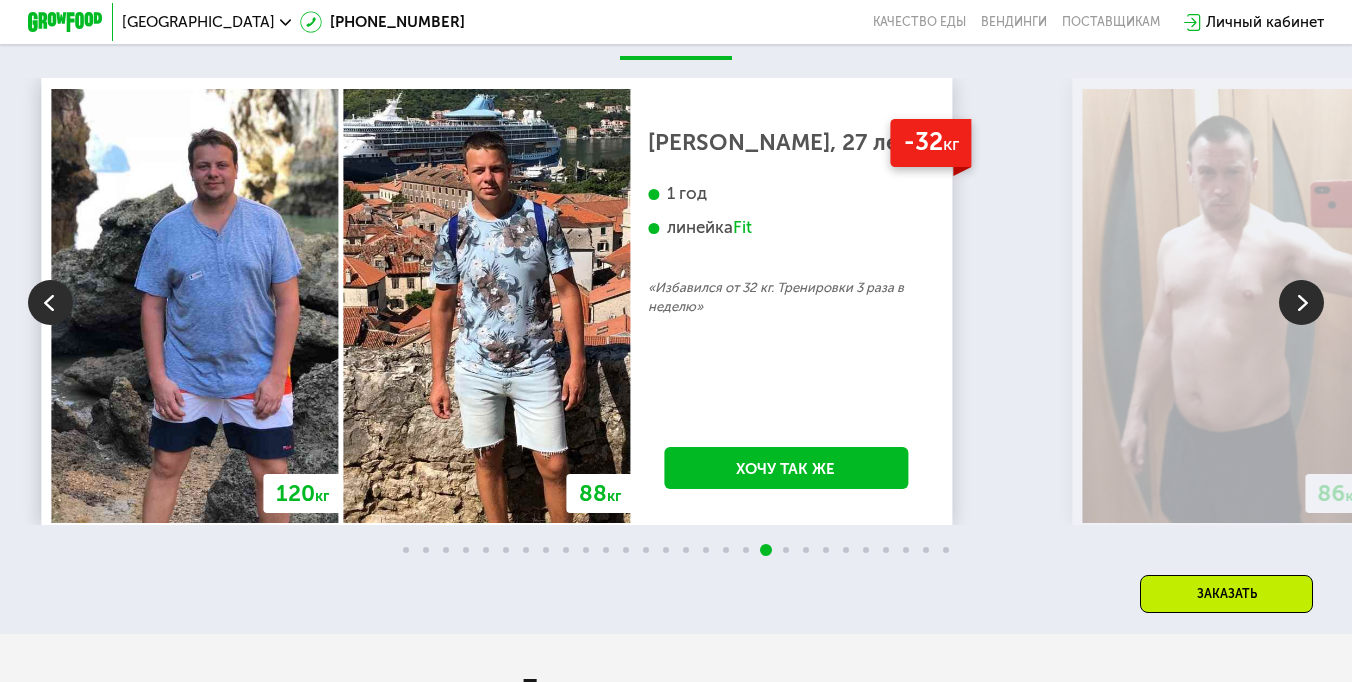 click at bounding box center (1301, 302) 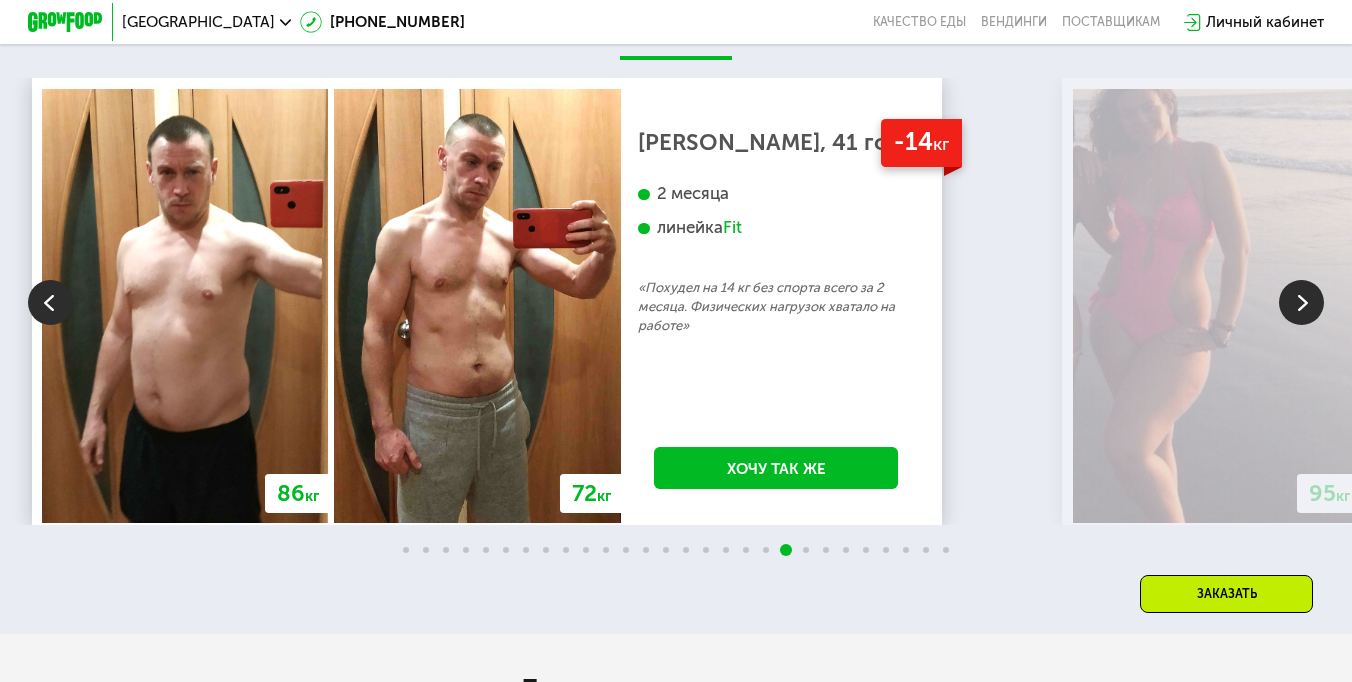 click at bounding box center [1301, 302] 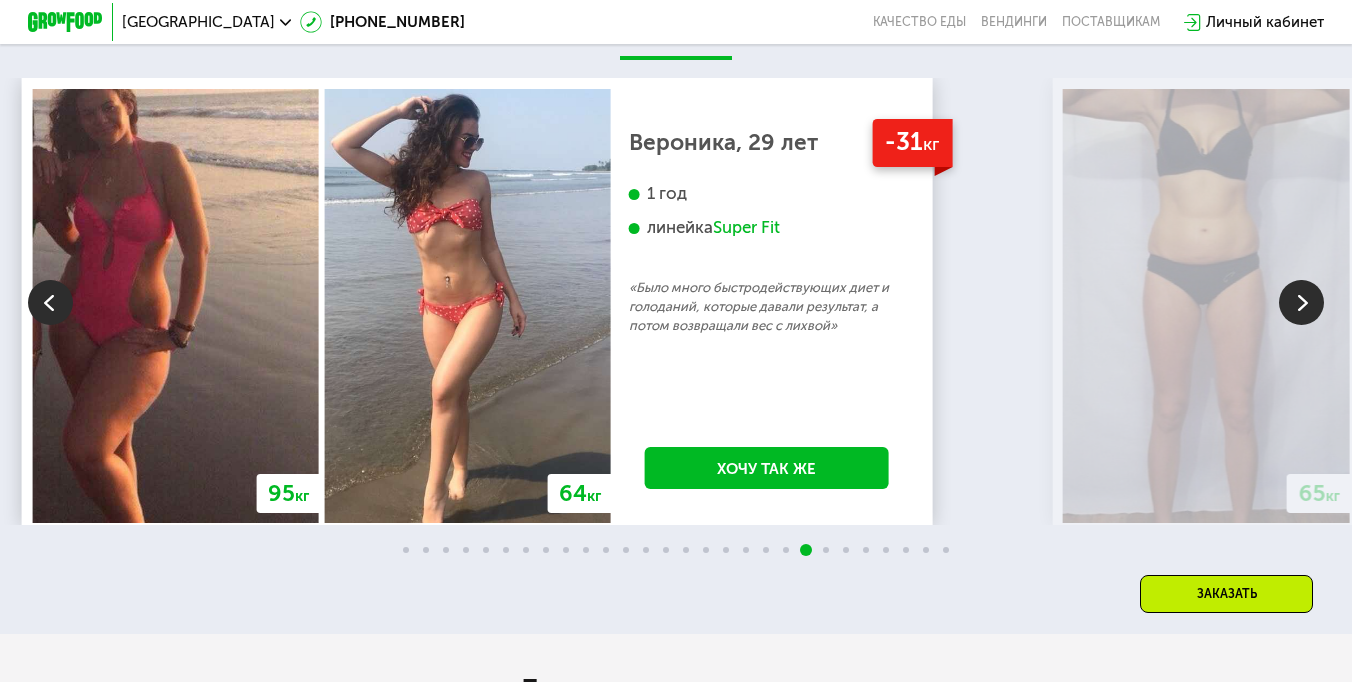 click at bounding box center [1301, 302] 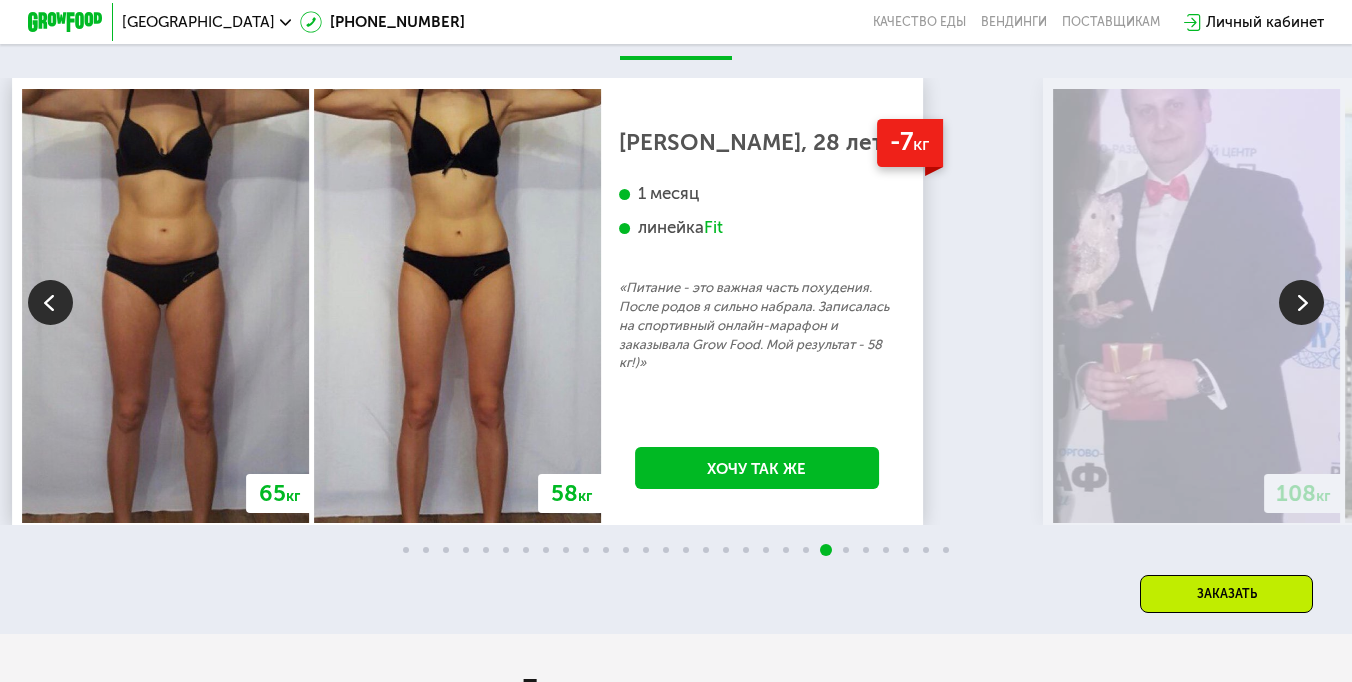 click at bounding box center [1301, 302] 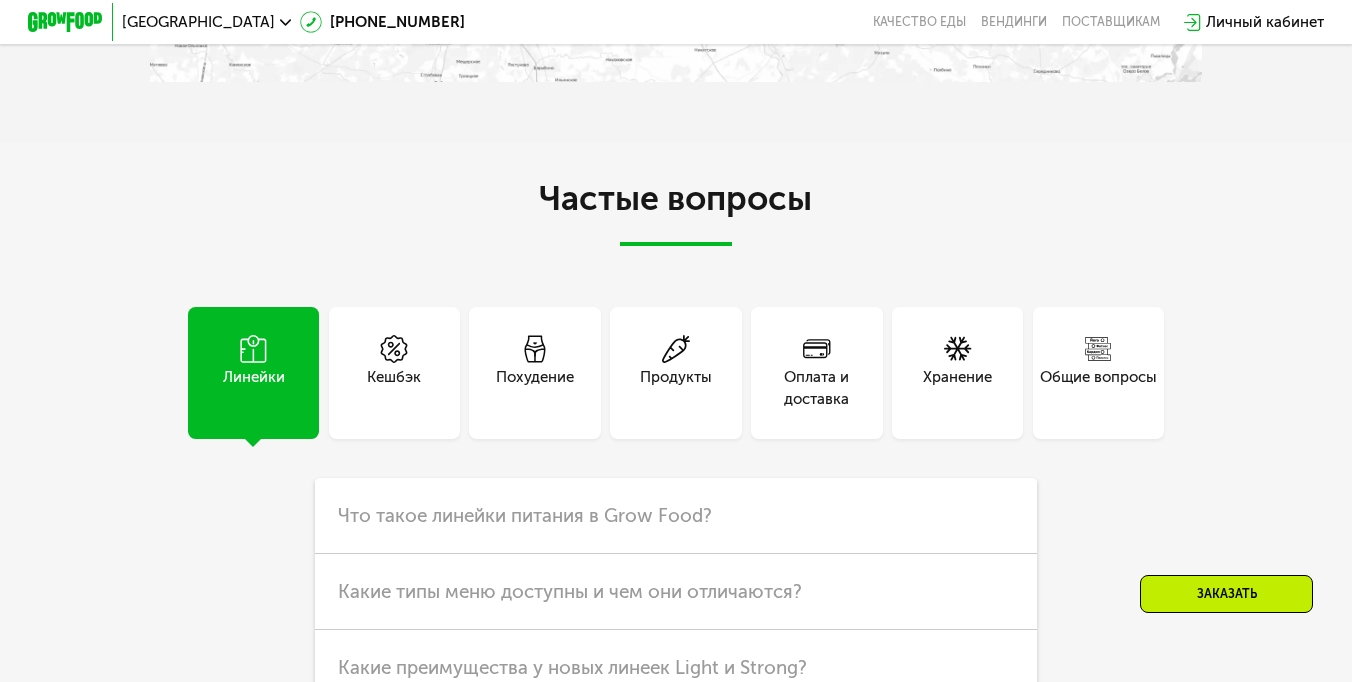 scroll, scrollTop: 4616, scrollLeft: 0, axis: vertical 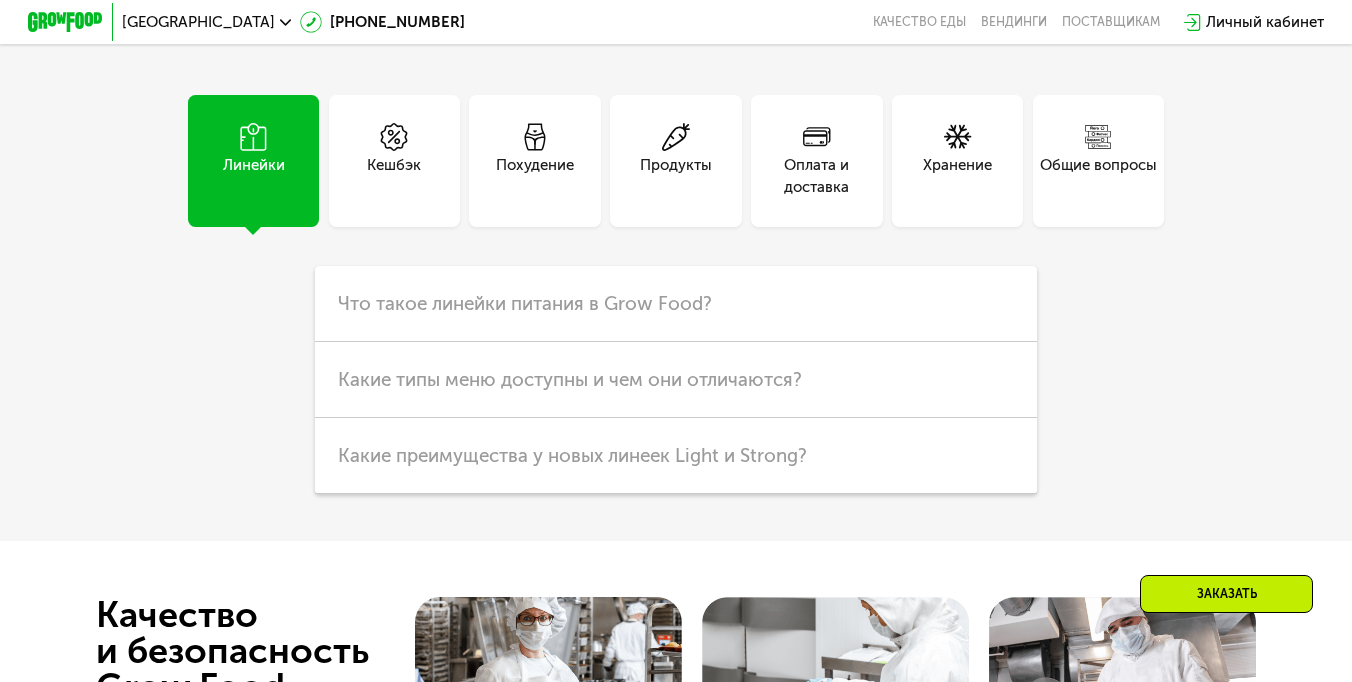 click on "Похудение" at bounding box center (535, 176) 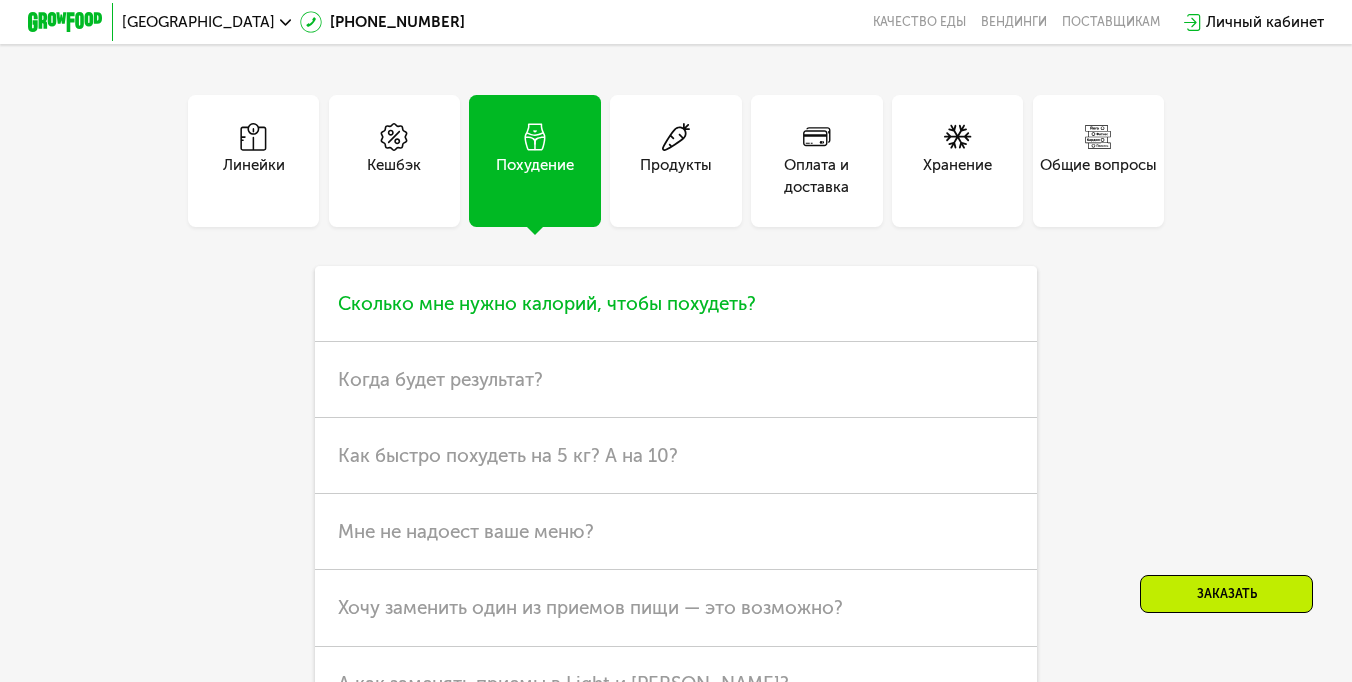 click on "Сколько мне нужно калорий, чтобы похудеть?" at bounding box center (547, 303) 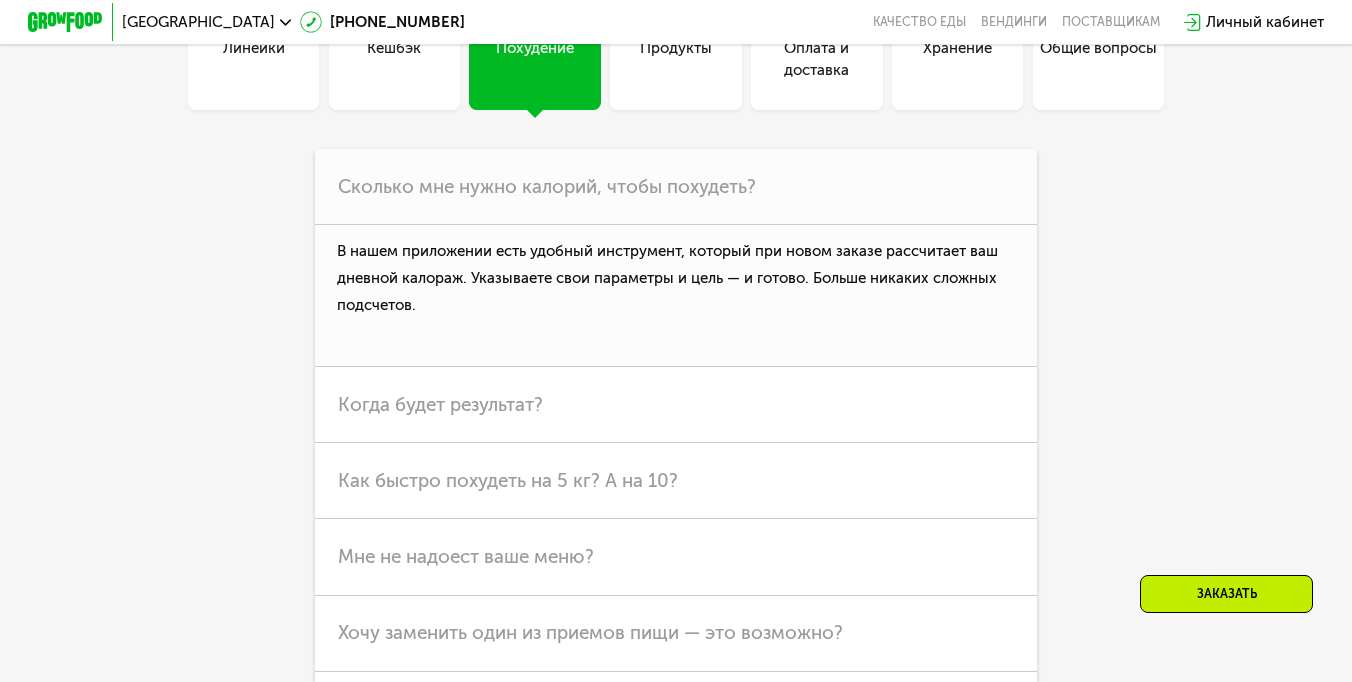 scroll, scrollTop: 5016, scrollLeft: 0, axis: vertical 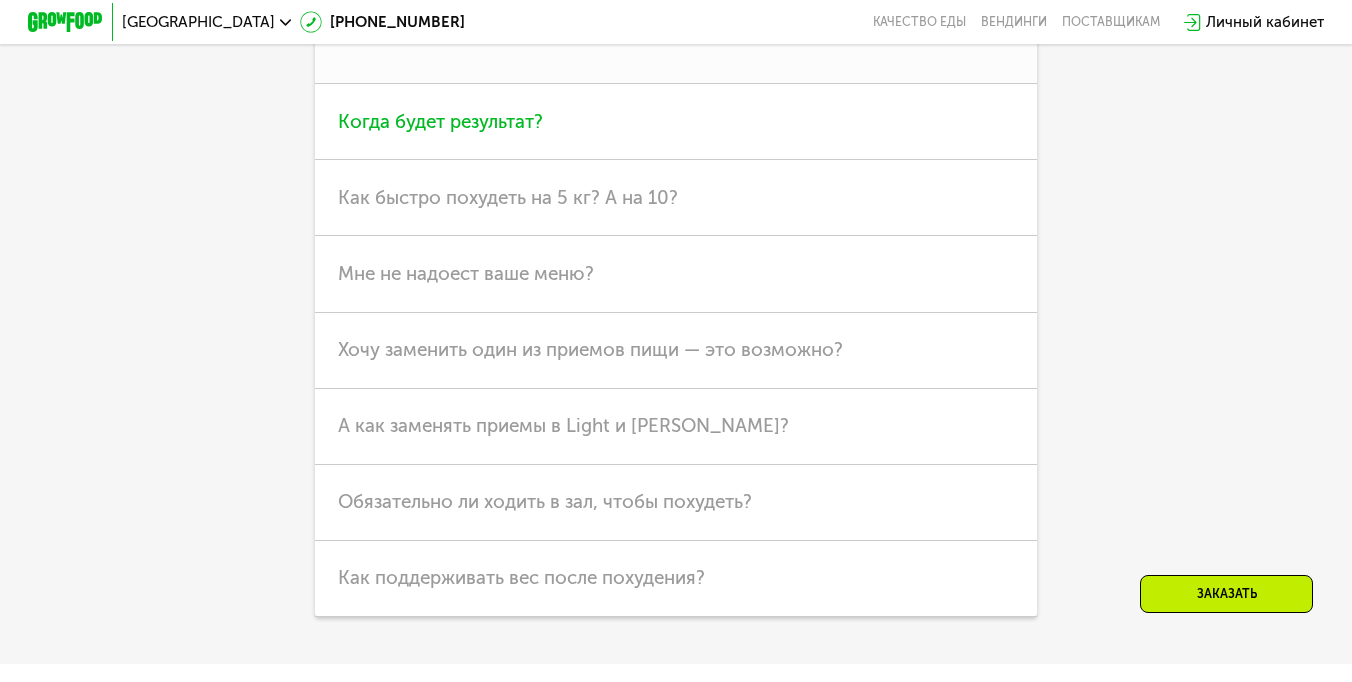 click on "Когда будет результат?" at bounding box center [440, 121] 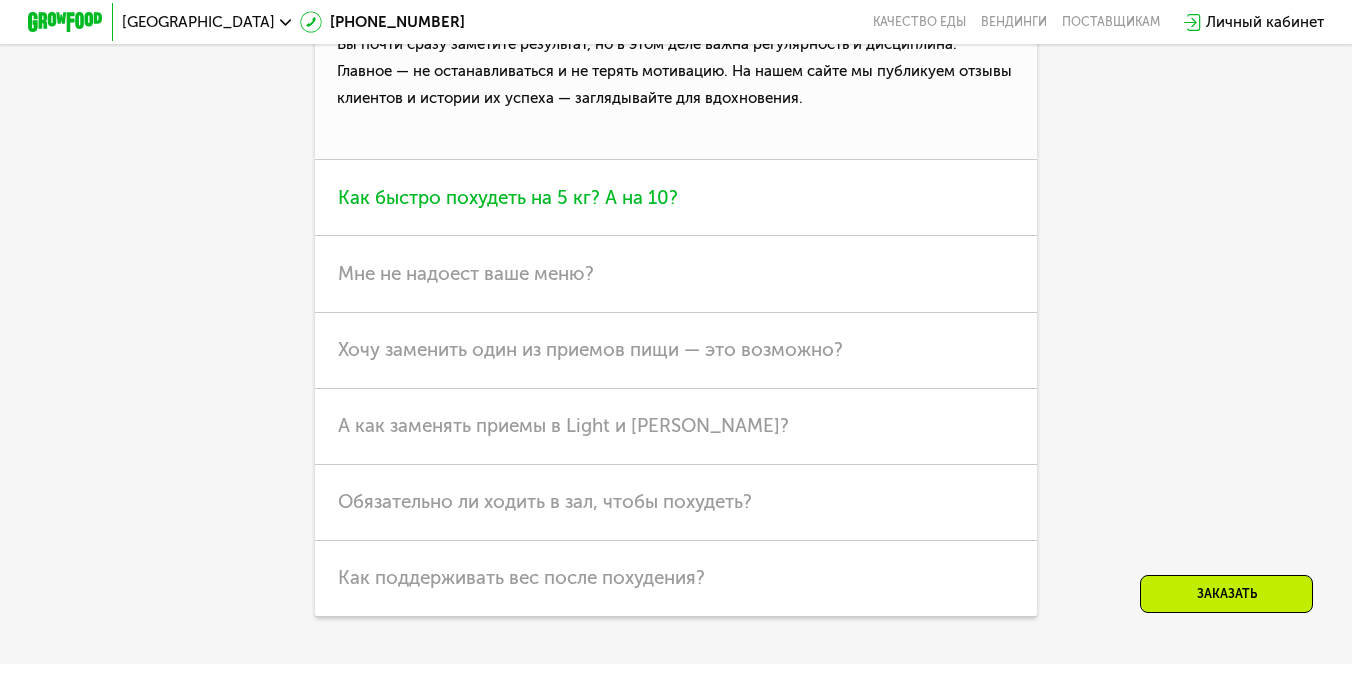 click on "Как быстро похудеть на 5 кг? А на 10?" at bounding box center [508, 197] 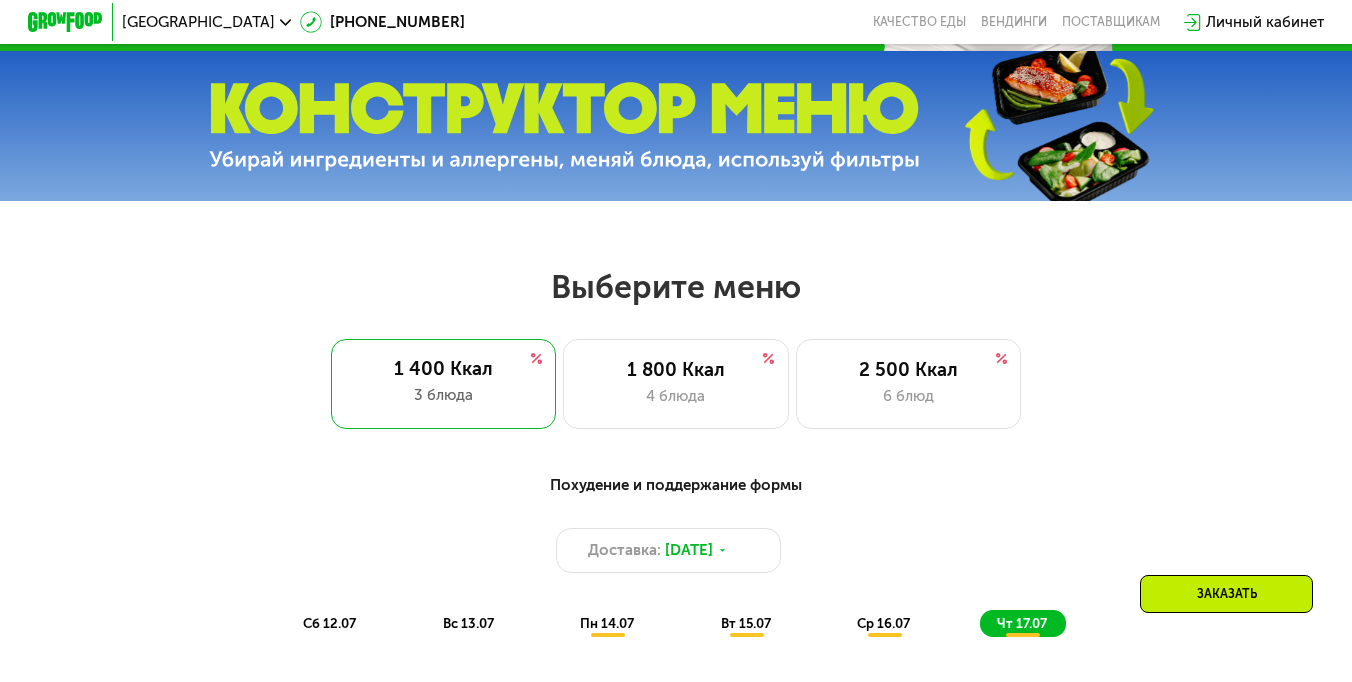 scroll, scrollTop: 376, scrollLeft: 0, axis: vertical 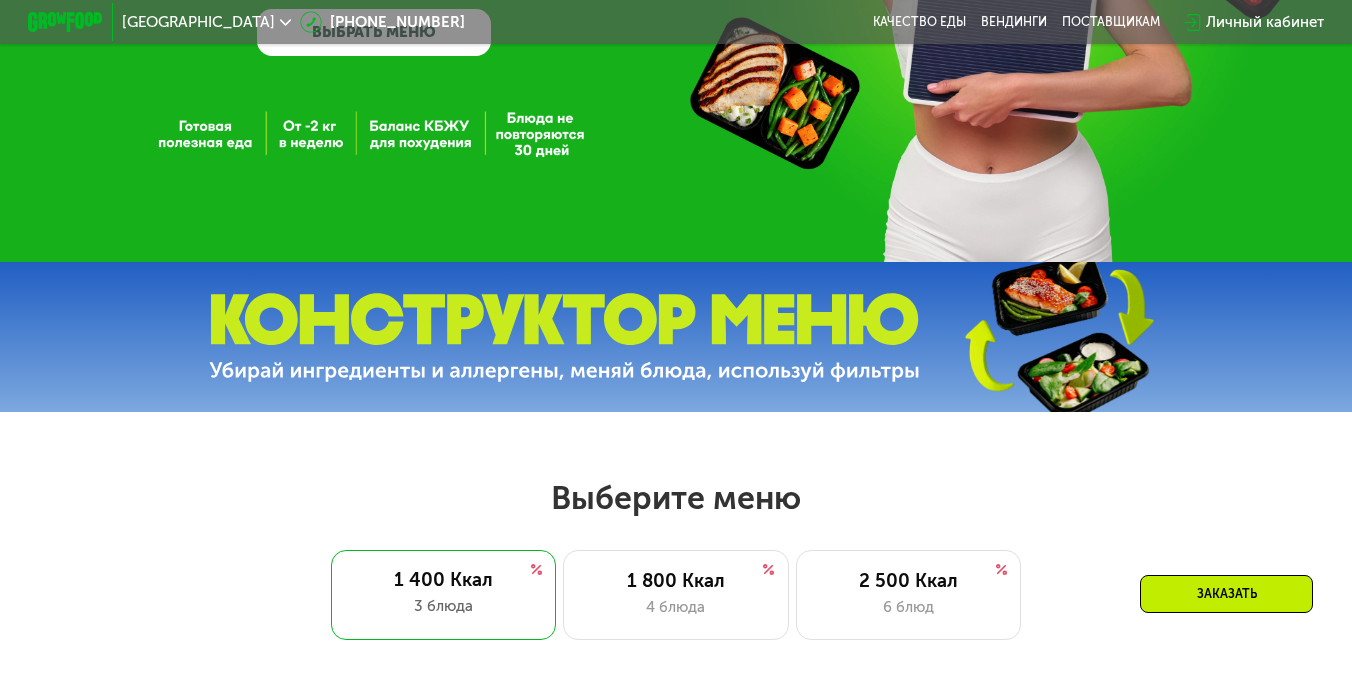 click on "GrowFood — доставка правильного питания  ВЫБРАТЬ МЕНЮ" at bounding box center (676, -57) 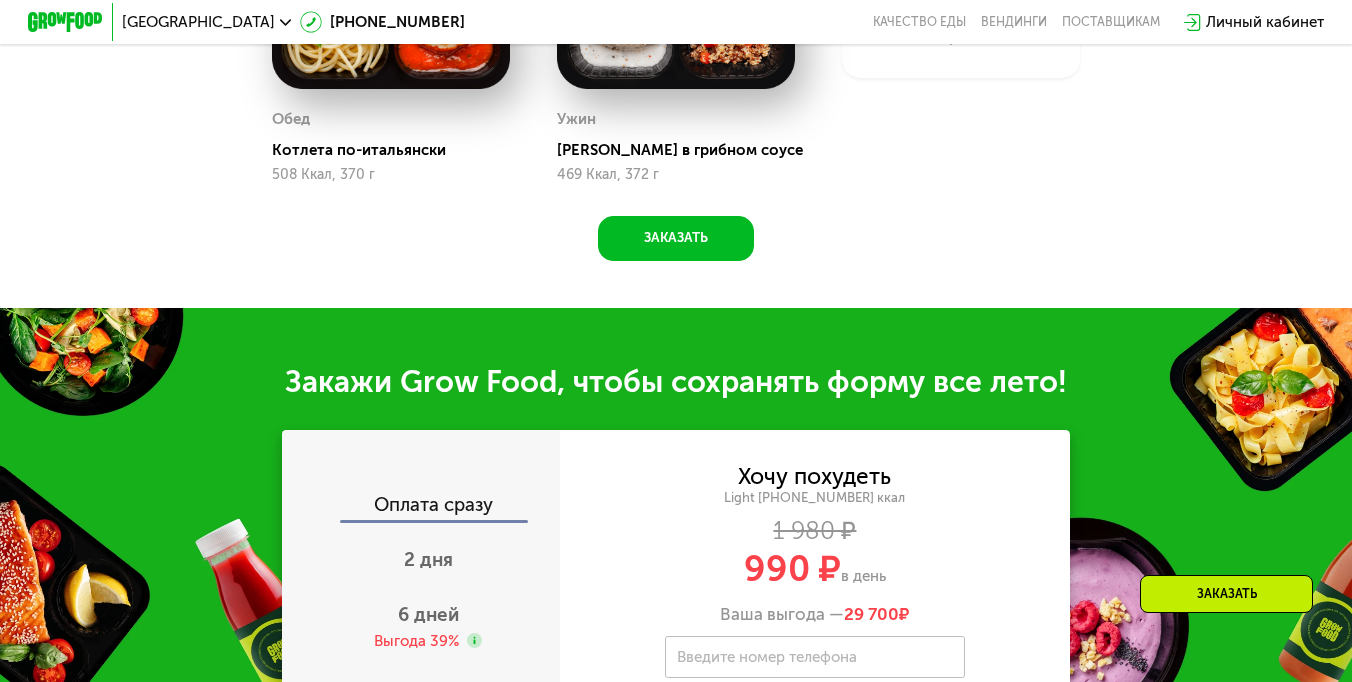 scroll, scrollTop: 2000, scrollLeft: 0, axis: vertical 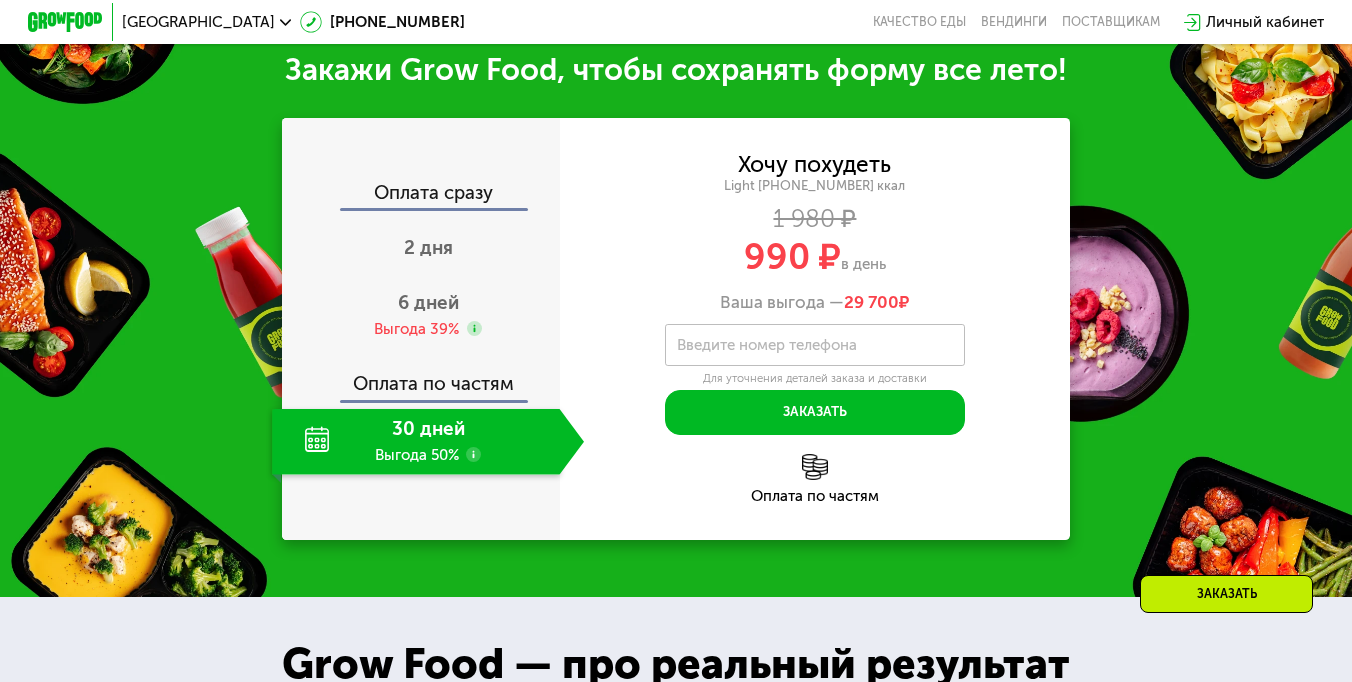 click 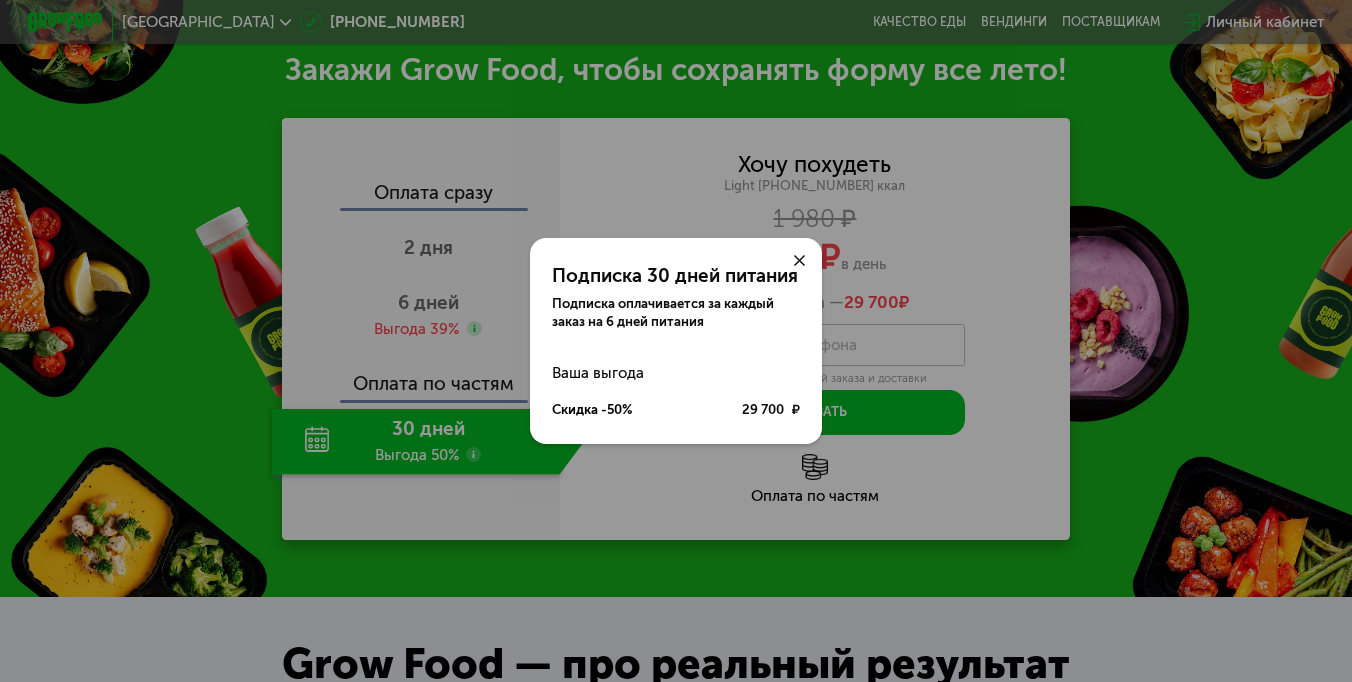 scroll, scrollTop: 0, scrollLeft: 0, axis: both 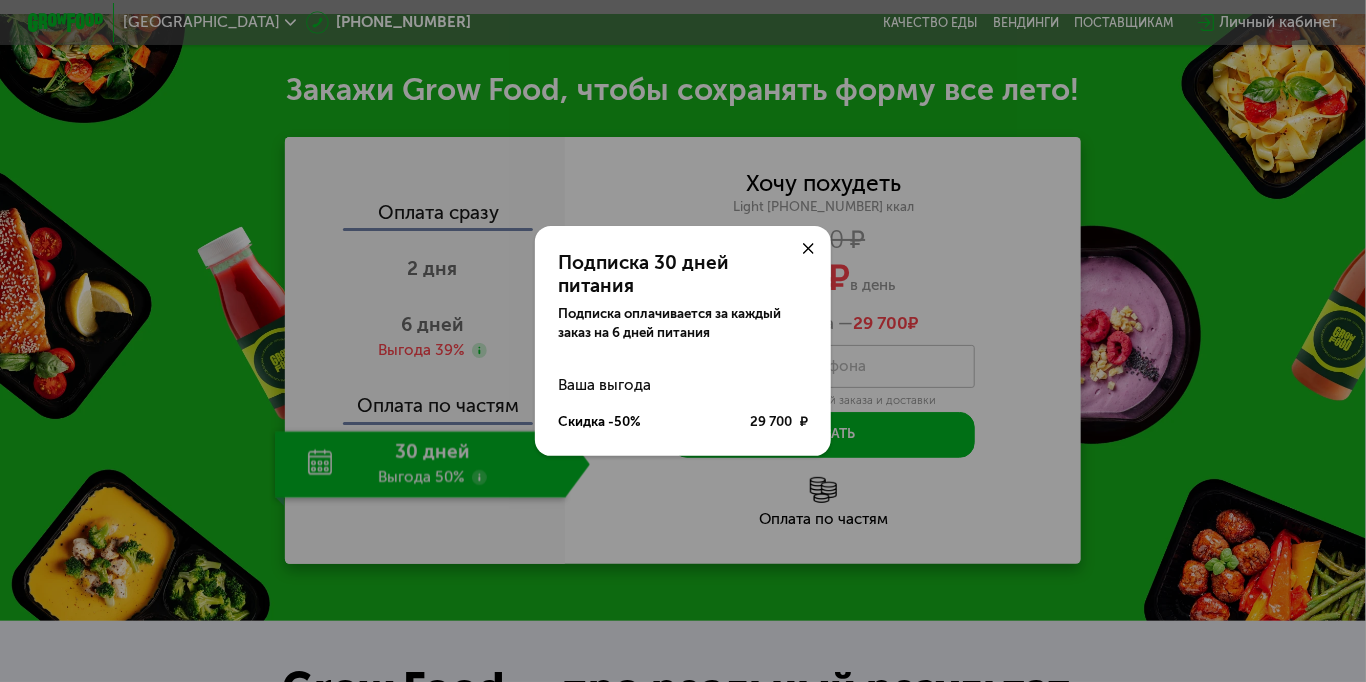 click on "Подписка 30 дней питания Подписка оплачивается за каждый заказ на 6 дней питания Ваша выгода Скидка -50% 29 700 ₽" 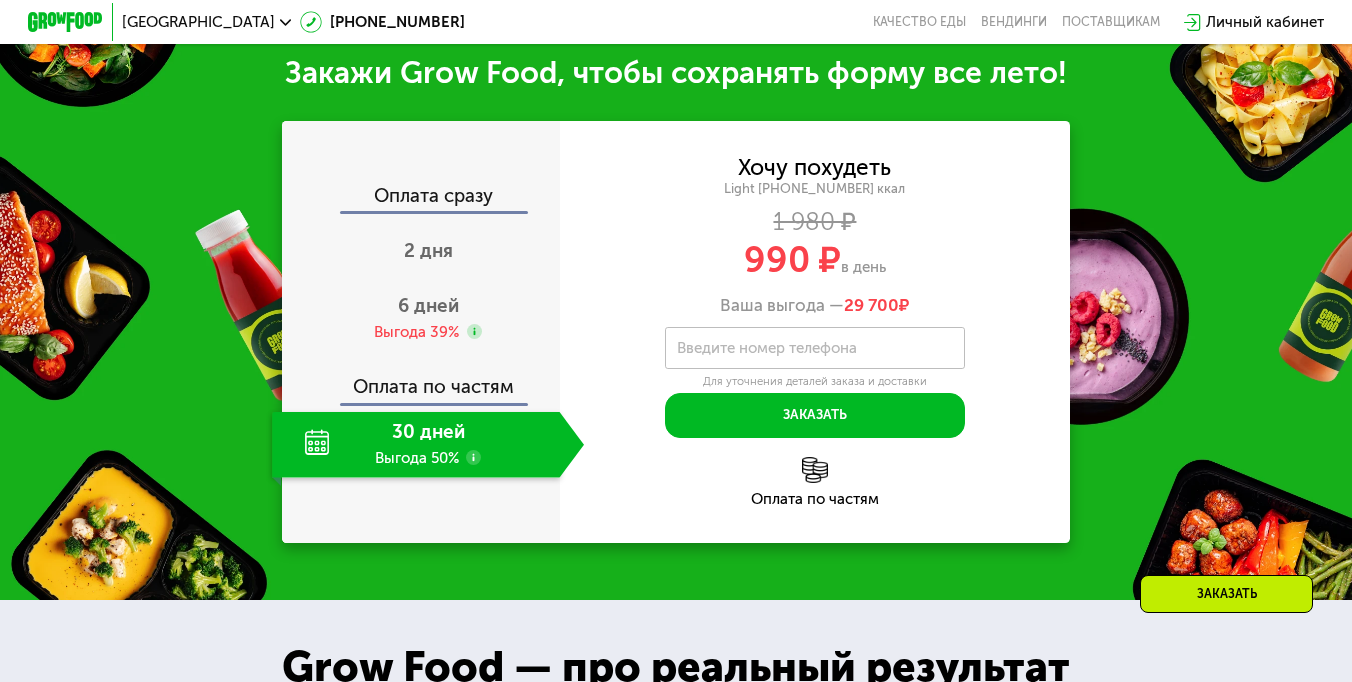 scroll, scrollTop: 2000, scrollLeft: 0, axis: vertical 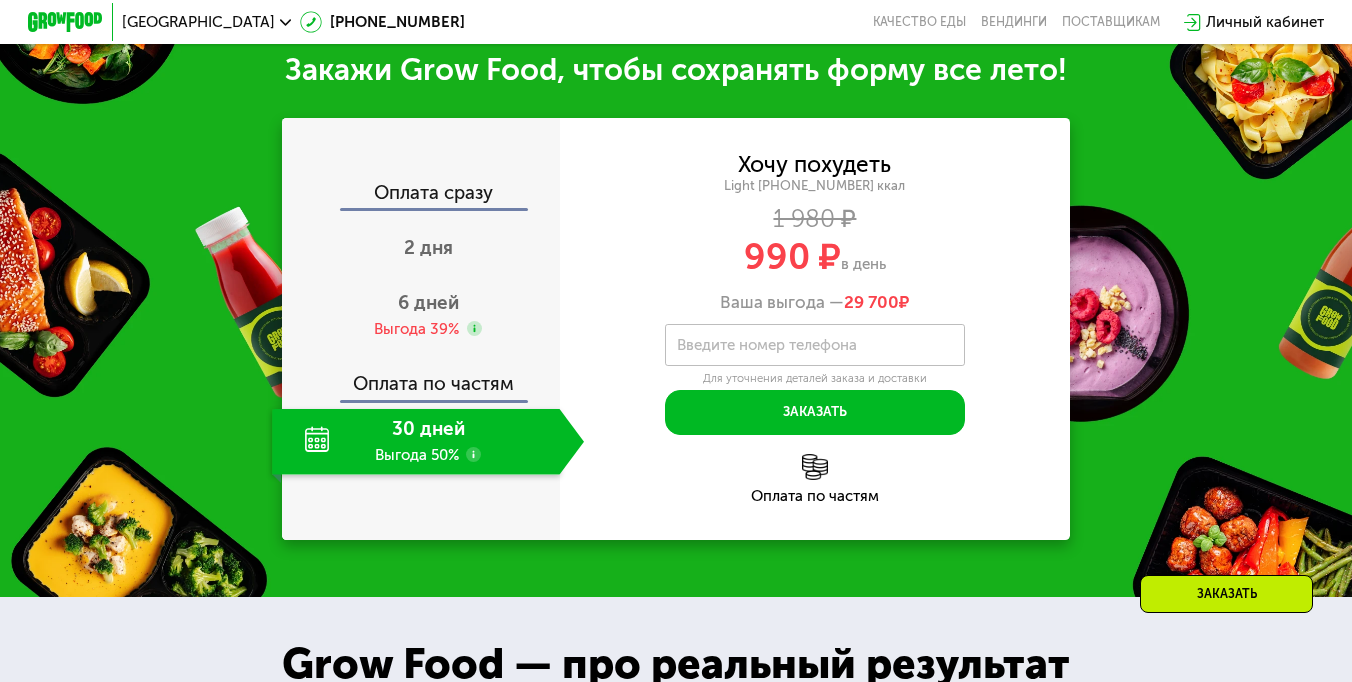 click 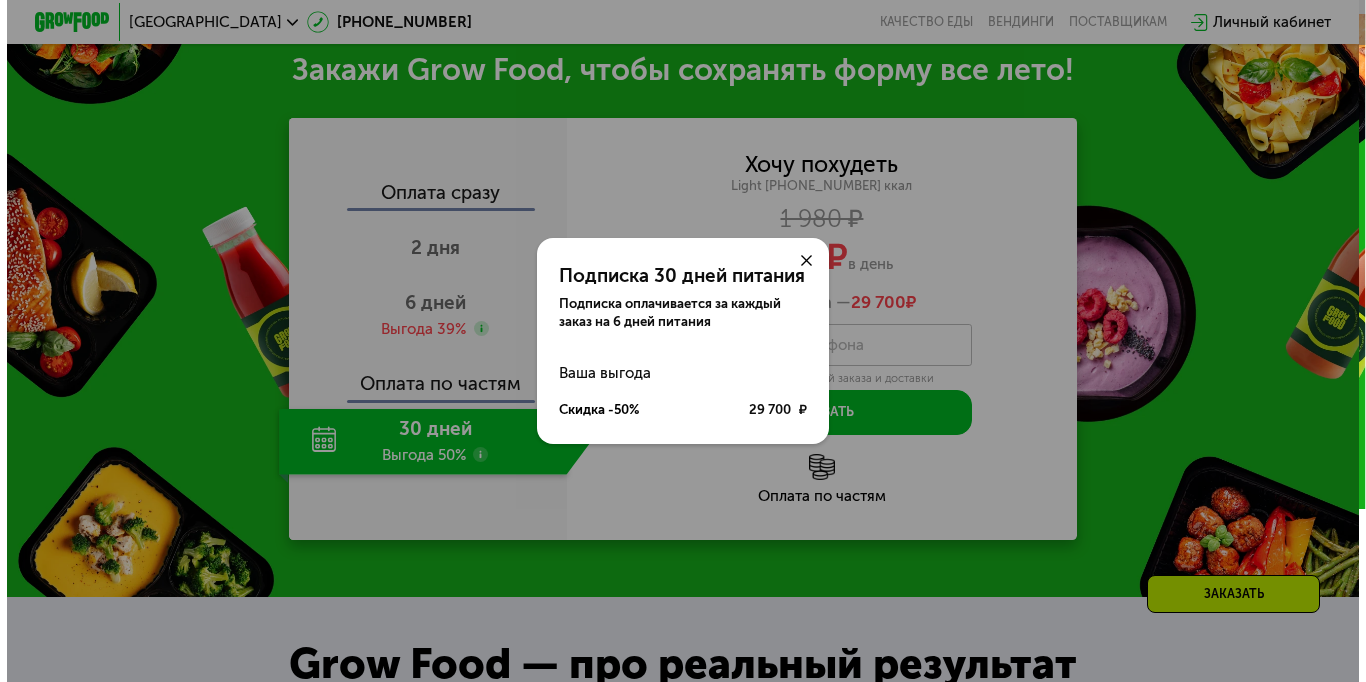 scroll, scrollTop: 0, scrollLeft: 0, axis: both 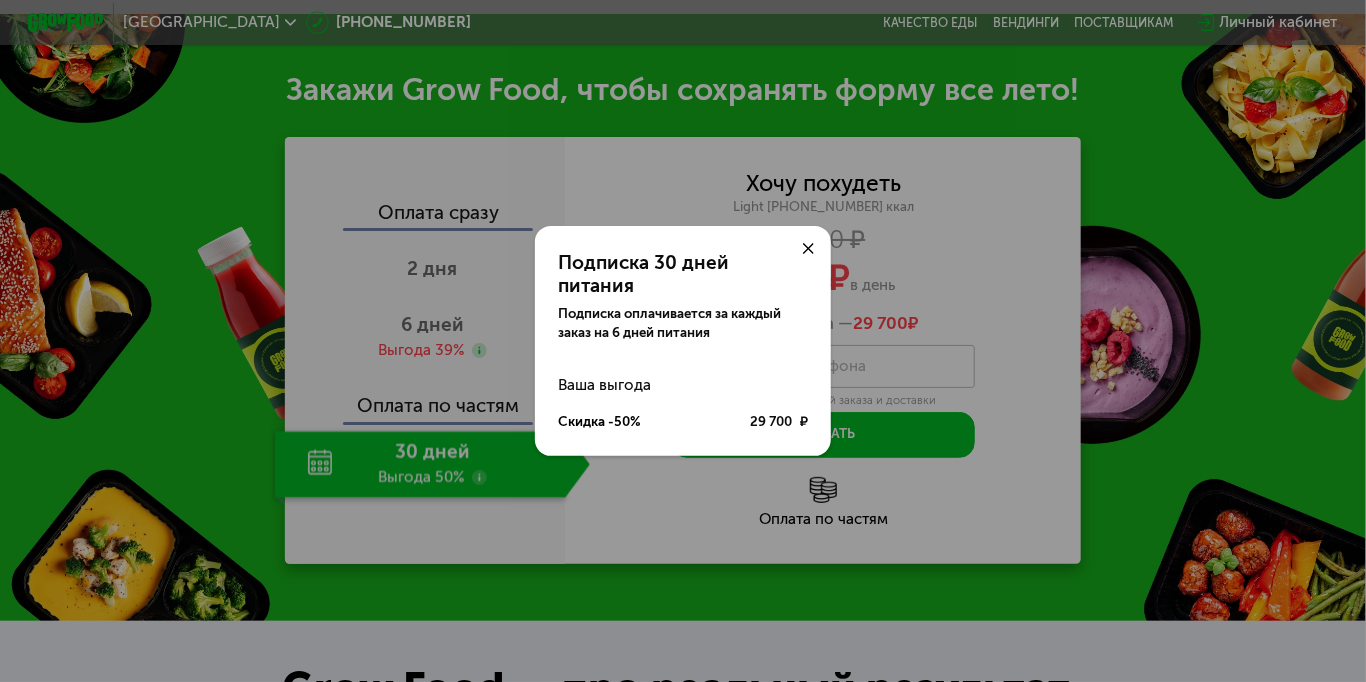 click 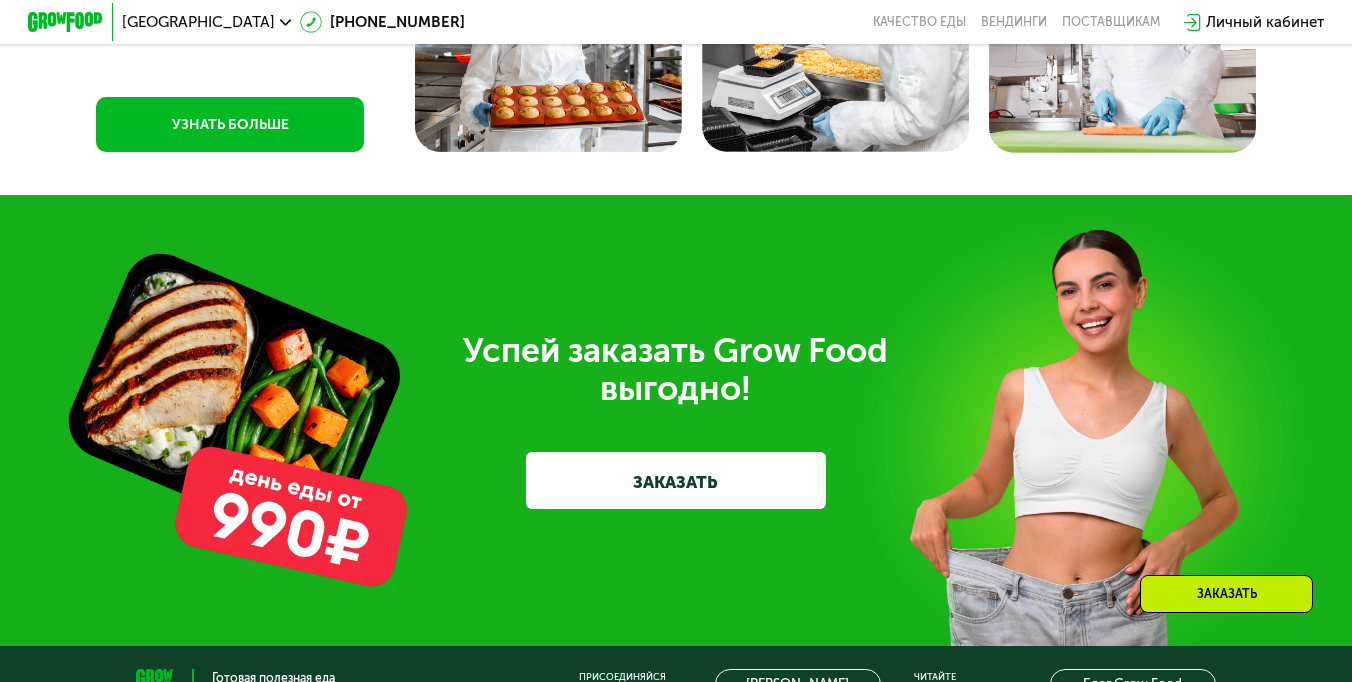 scroll, scrollTop: 6300, scrollLeft: 0, axis: vertical 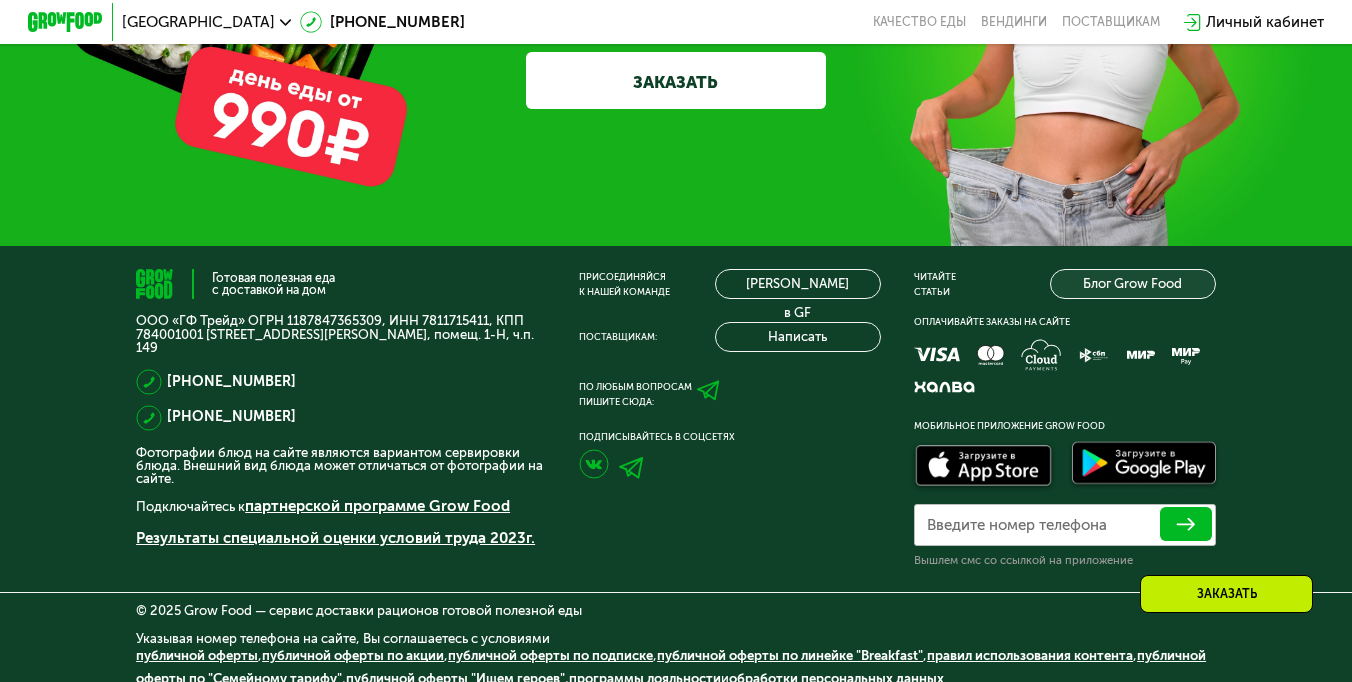 click on "Блог Grow Food" at bounding box center [1133, 284] 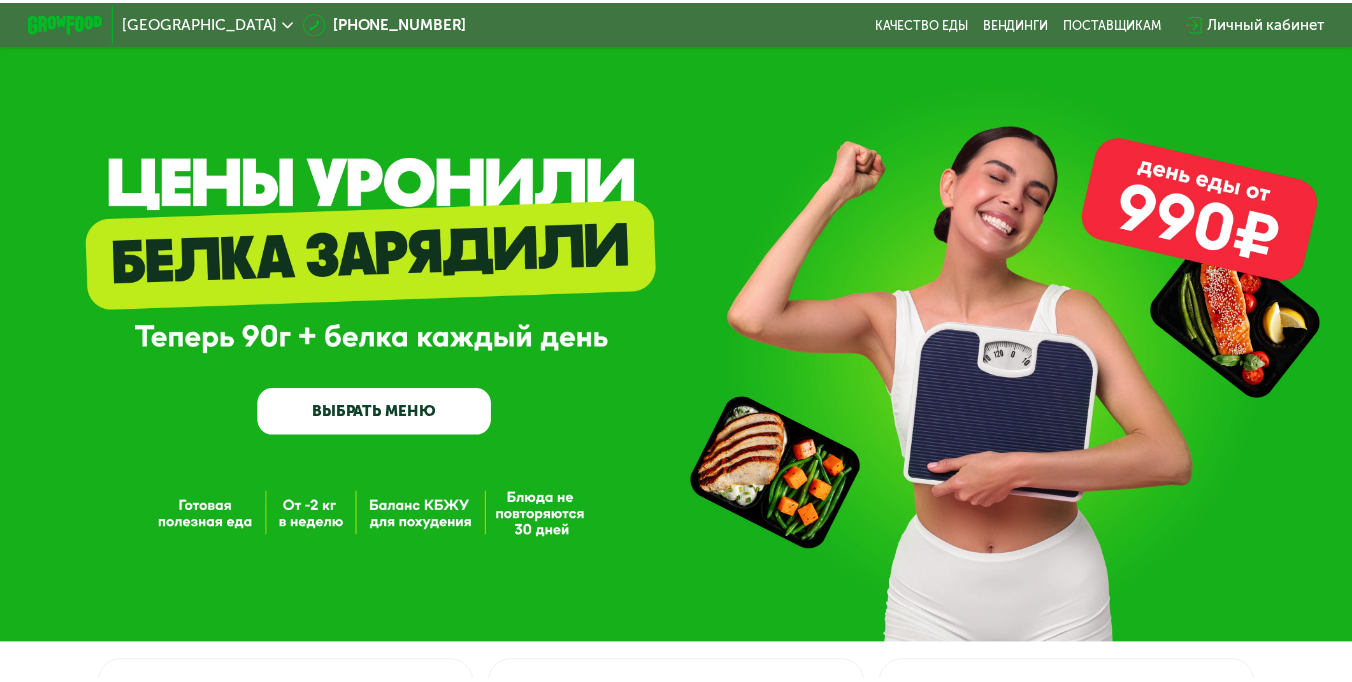 scroll, scrollTop: 0, scrollLeft: 0, axis: both 